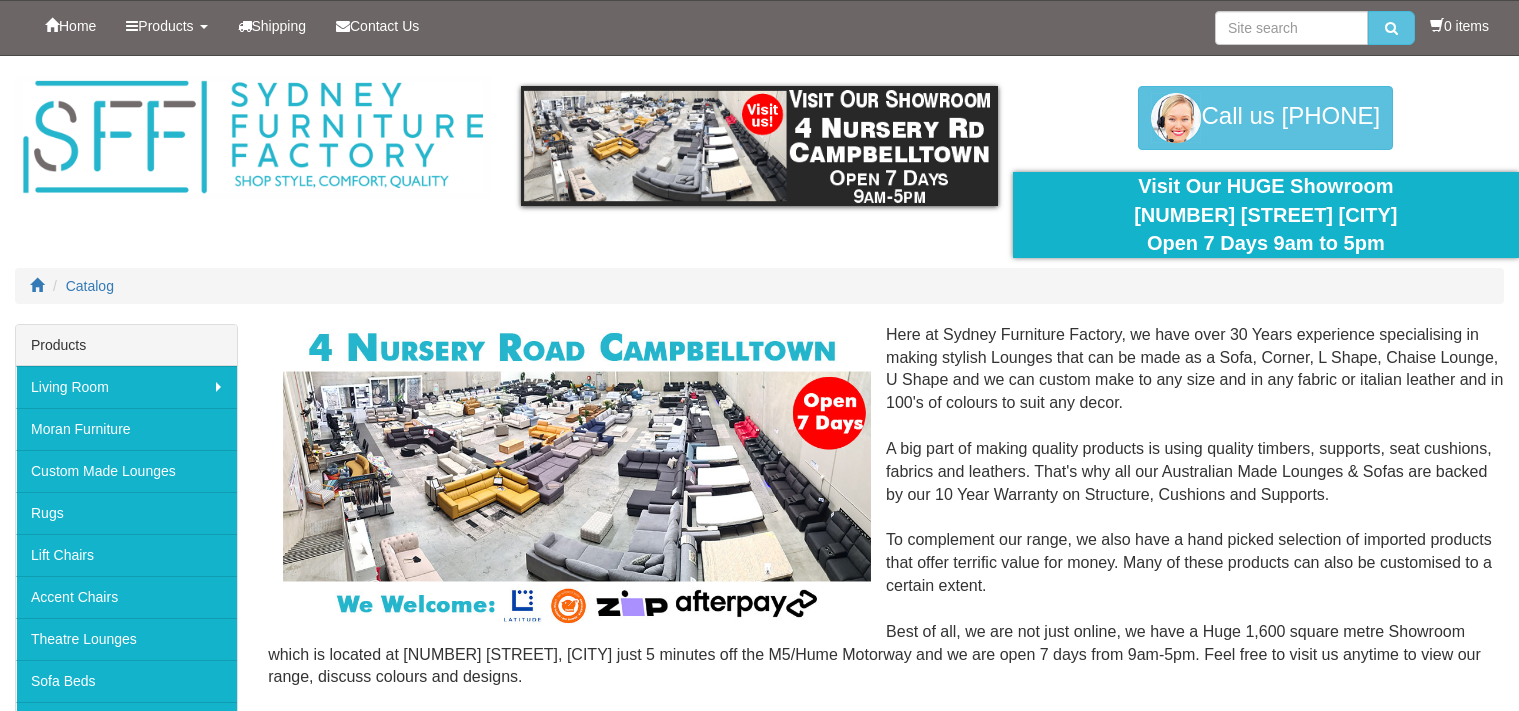scroll, scrollTop: 0, scrollLeft: 0, axis: both 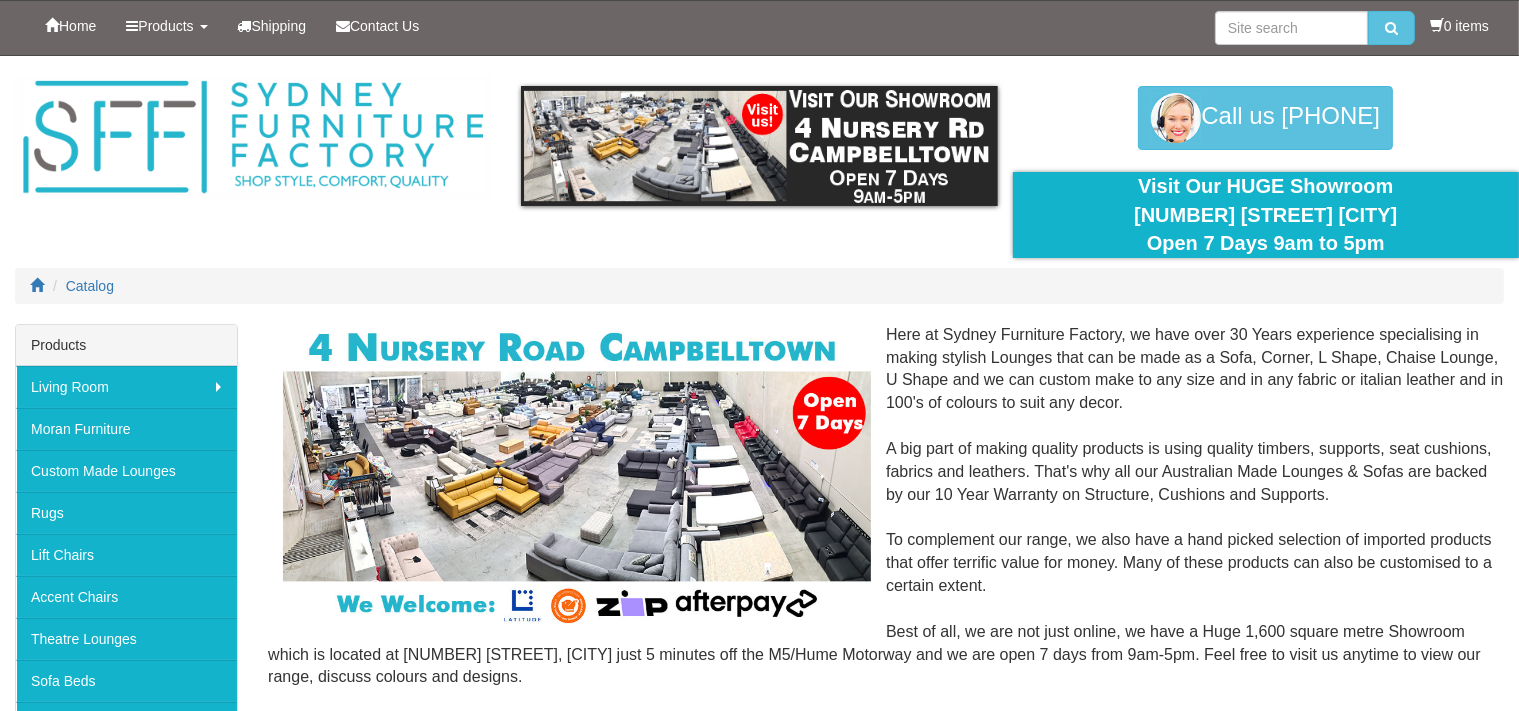 click on "Visit Our HUGE Showroom [NUMBER] [STREET] [CITY] Open 7 Days 9am to 5pm" at bounding box center (1266, 215) 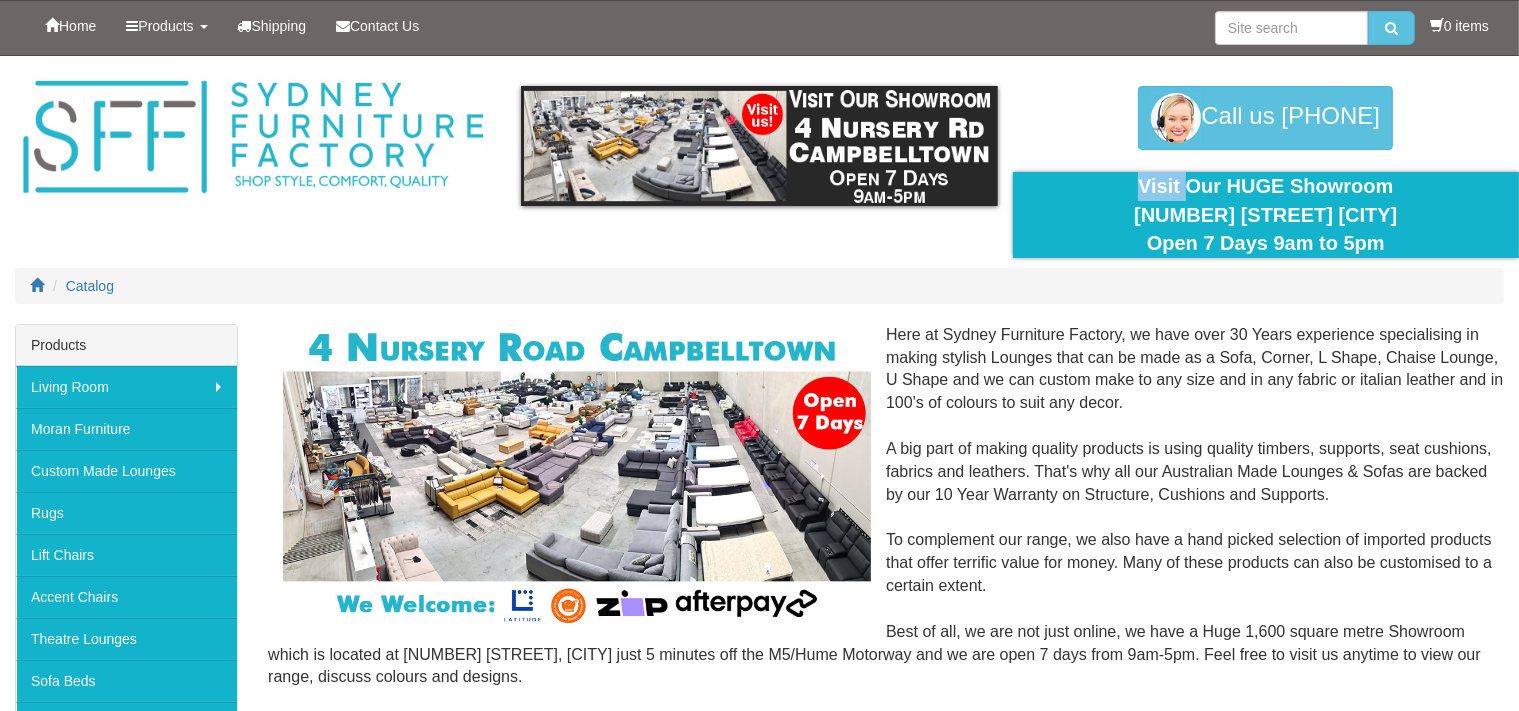click on "Visit Our HUGE Showroom [NUMBER] [STREET] [CITY] Open 7 Days 9am to 5pm" at bounding box center [1266, 215] 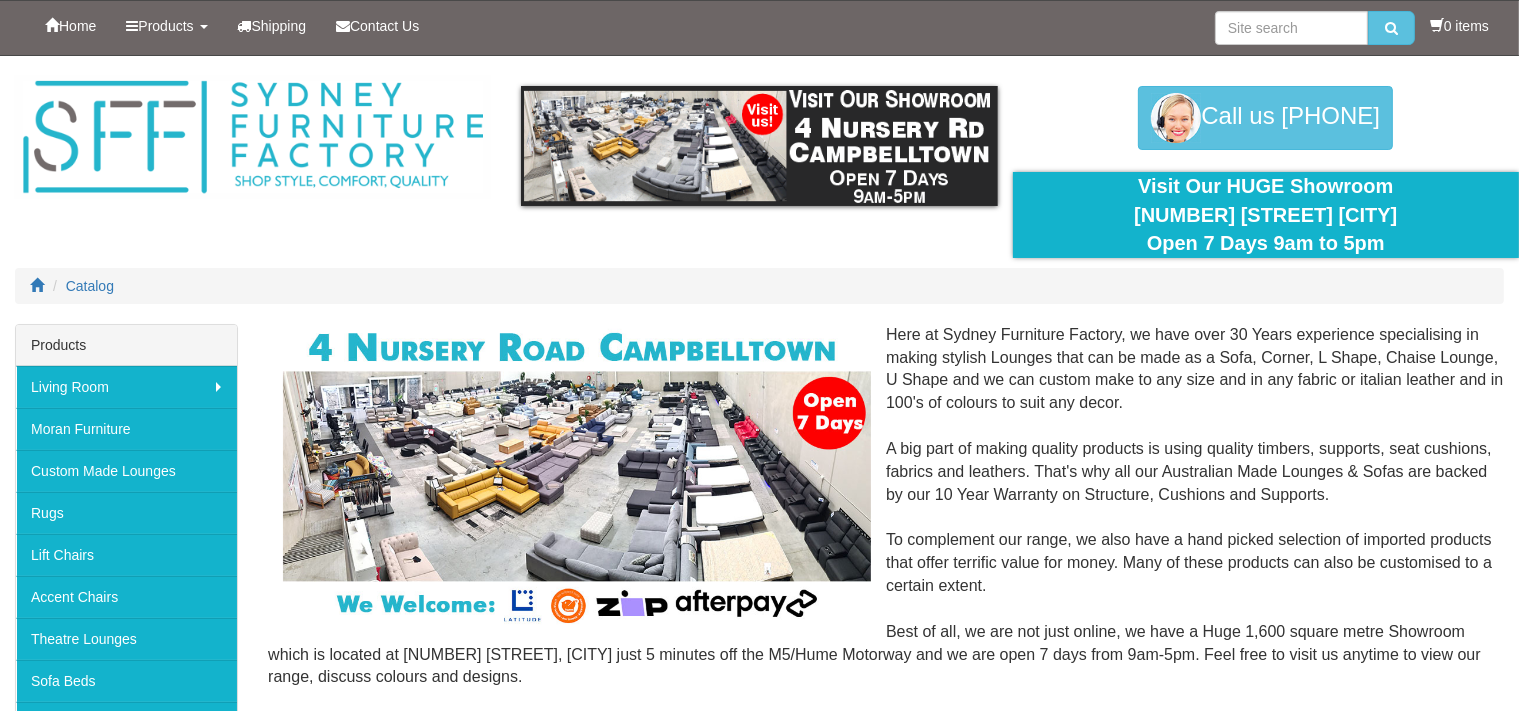 click on "Visit Our HUGE Showroom [NUMBER] [STREET] [CITY] Open 7 Days 9am to 5pm" at bounding box center [1266, 215] 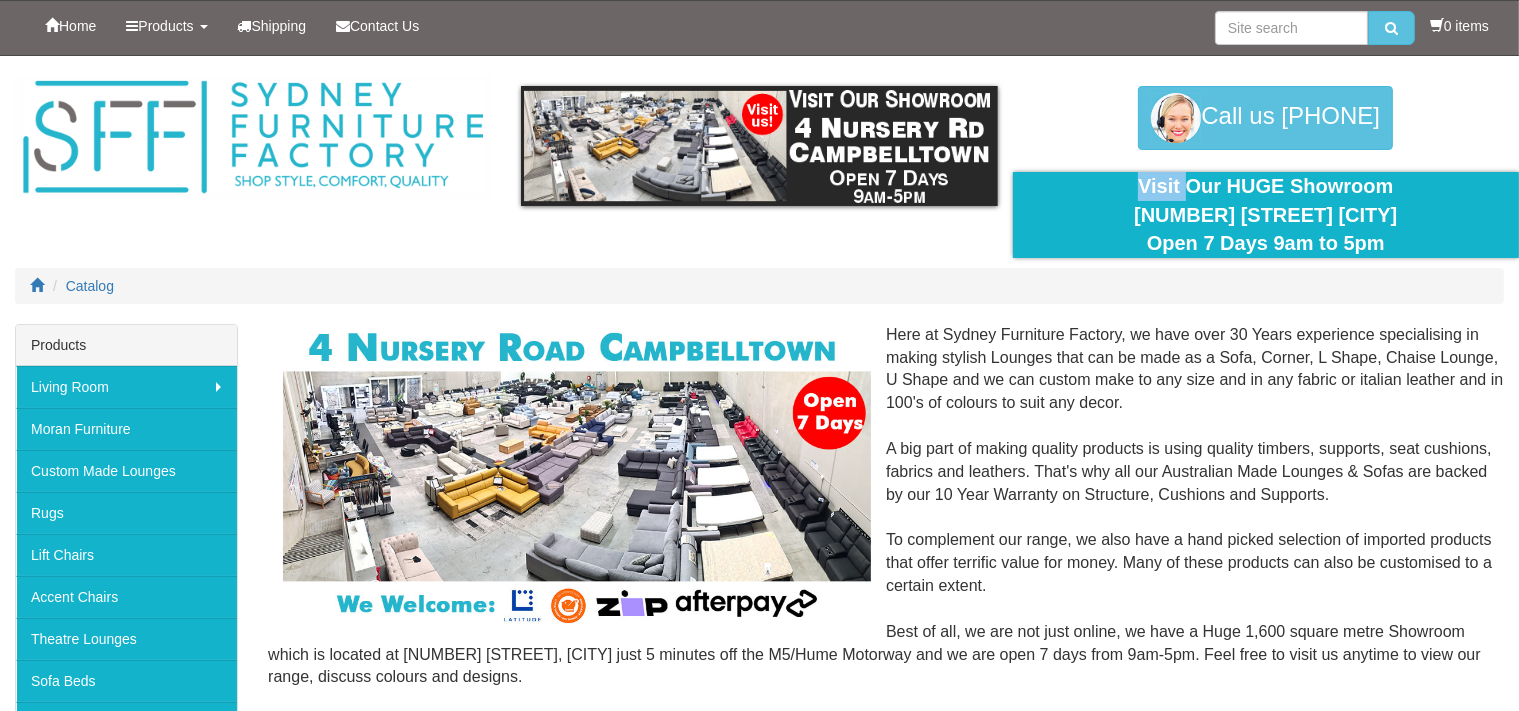 click on "Visit Our HUGE Showroom 4 Nursery Rd Campbelltown Open 7 Days 9am to 5pm" at bounding box center (1266, 215) 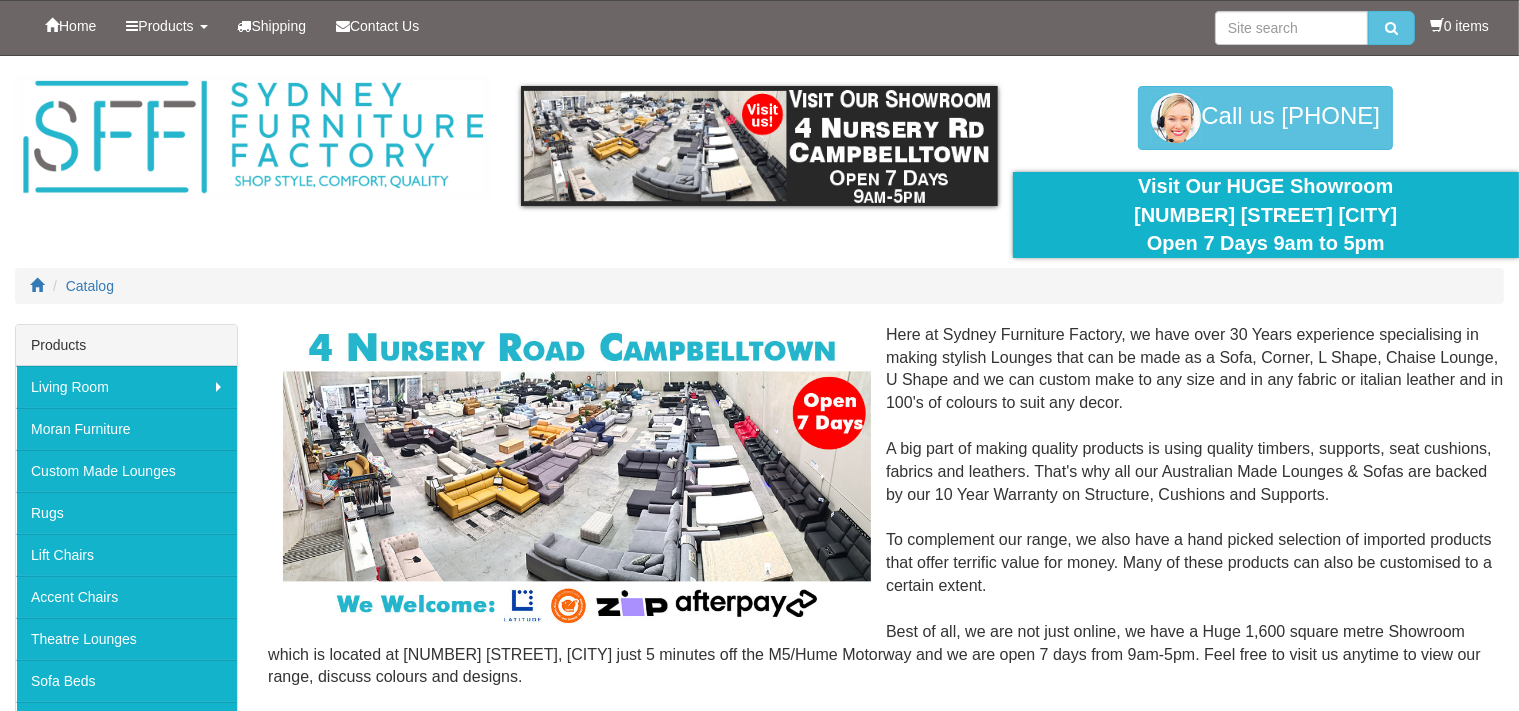 click on "Visit Our HUGE Showroom 4 Nursery Rd Campbelltown Open 7 Days 9am to 5pm" at bounding box center (1266, 215) 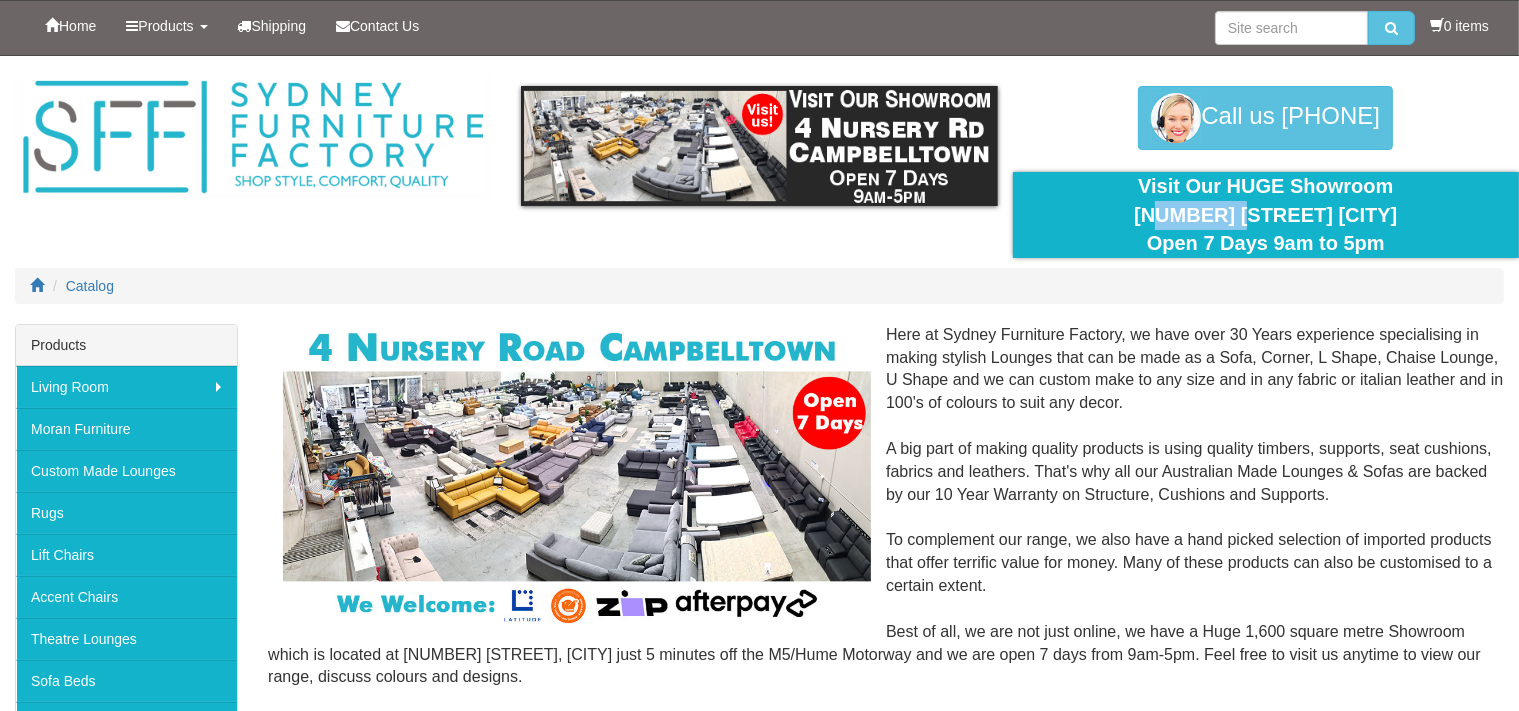 click on "Visit Our HUGE Showroom 4 Nursery Rd Campbelltown Open 7 Days 9am to 5pm" at bounding box center [1266, 215] 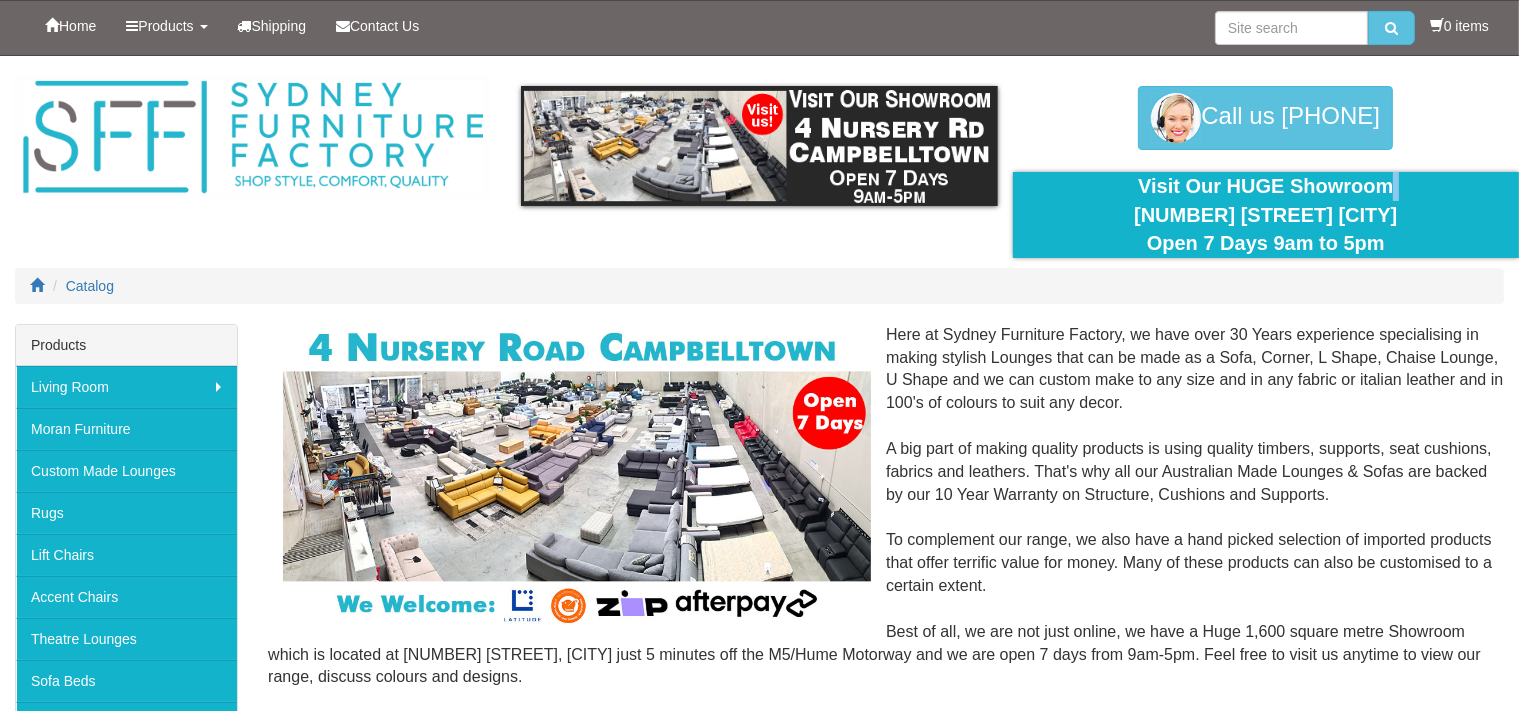 click on "Visit Our HUGE Showroom 4 Nursery Rd Campbelltown Open 7 Days 9am to 5pm" at bounding box center [1266, 215] 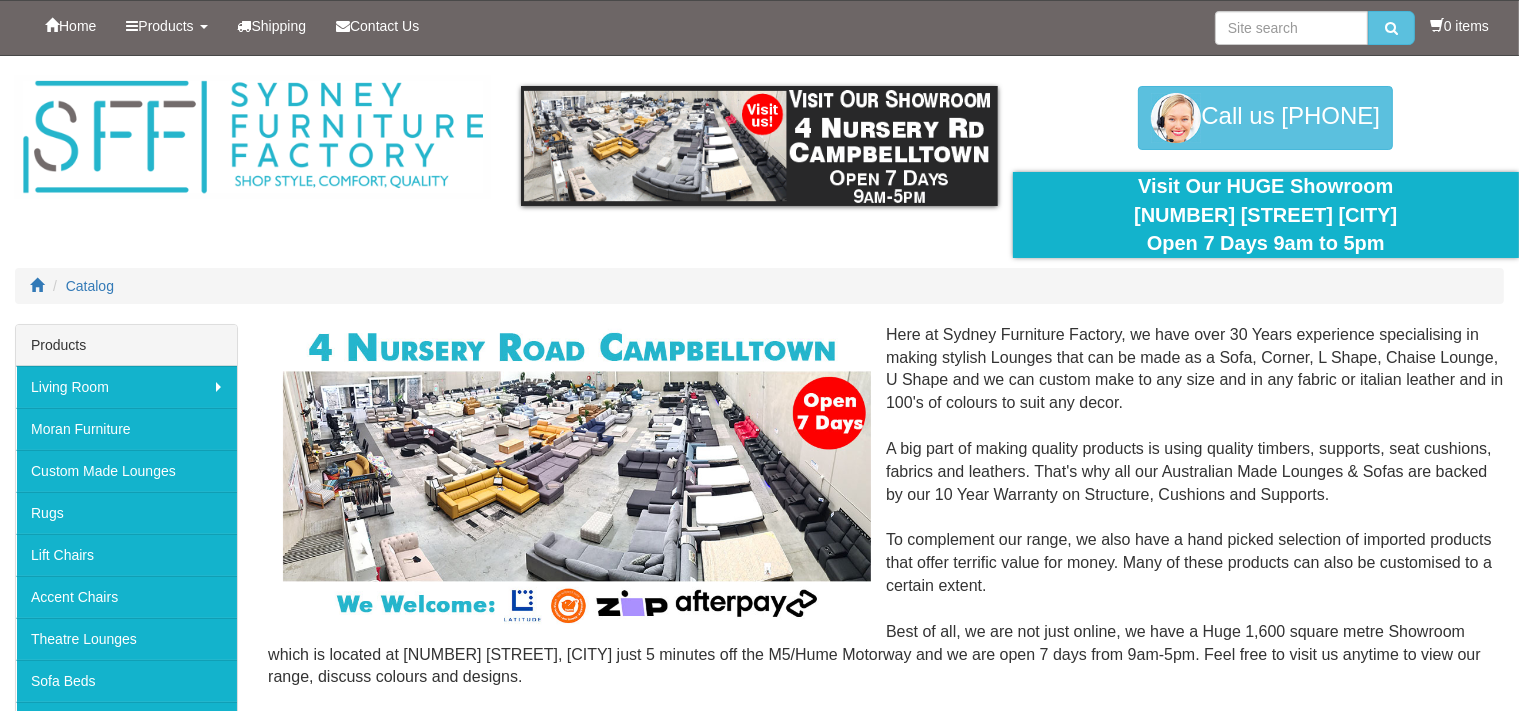 click on "Visit Our HUGE Showroom 4 Nursery Rd Campbelltown Open 7 Days 9am to 5pm" at bounding box center (1266, 215) 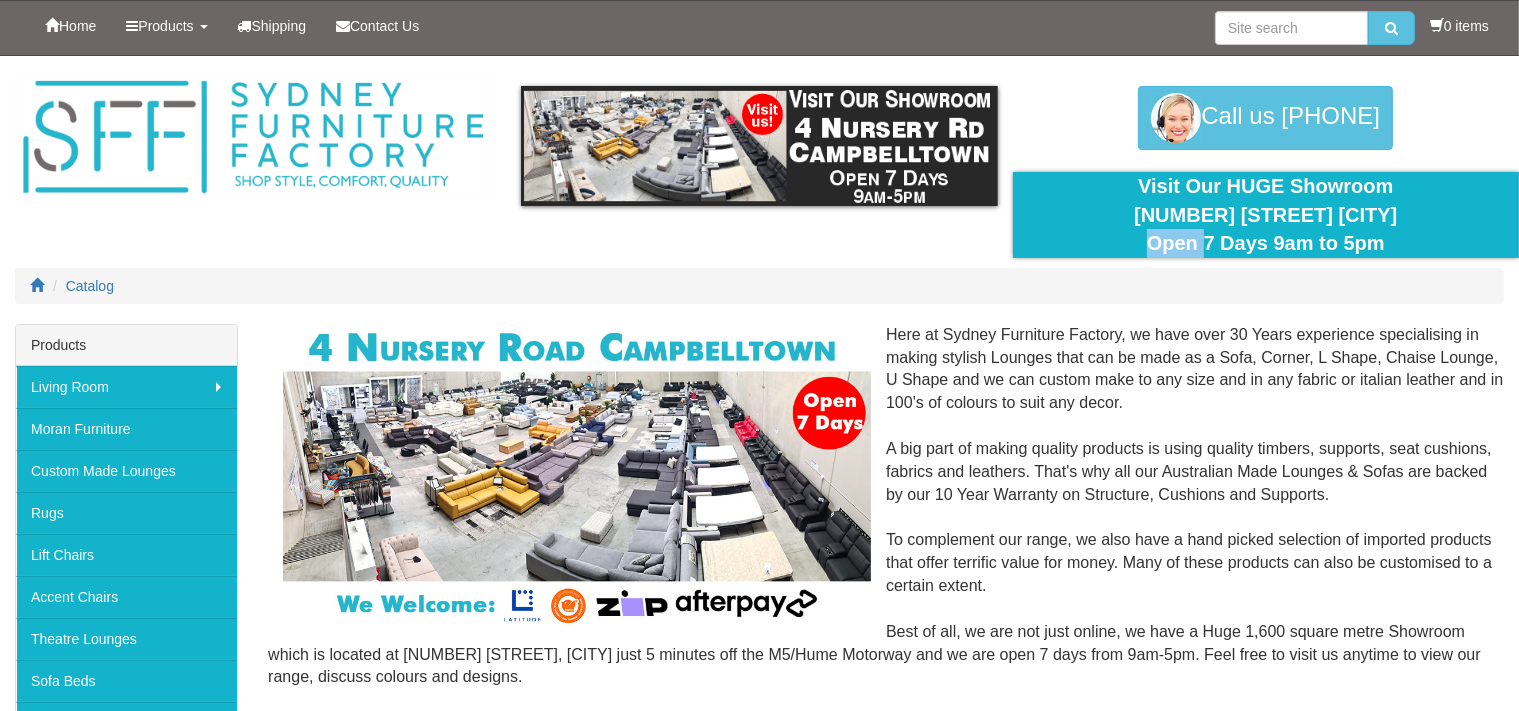 click on "Visit Our HUGE Showroom 4 Nursery Rd Campbelltown Open 7 Days 9am to 5pm" at bounding box center (1266, 215) 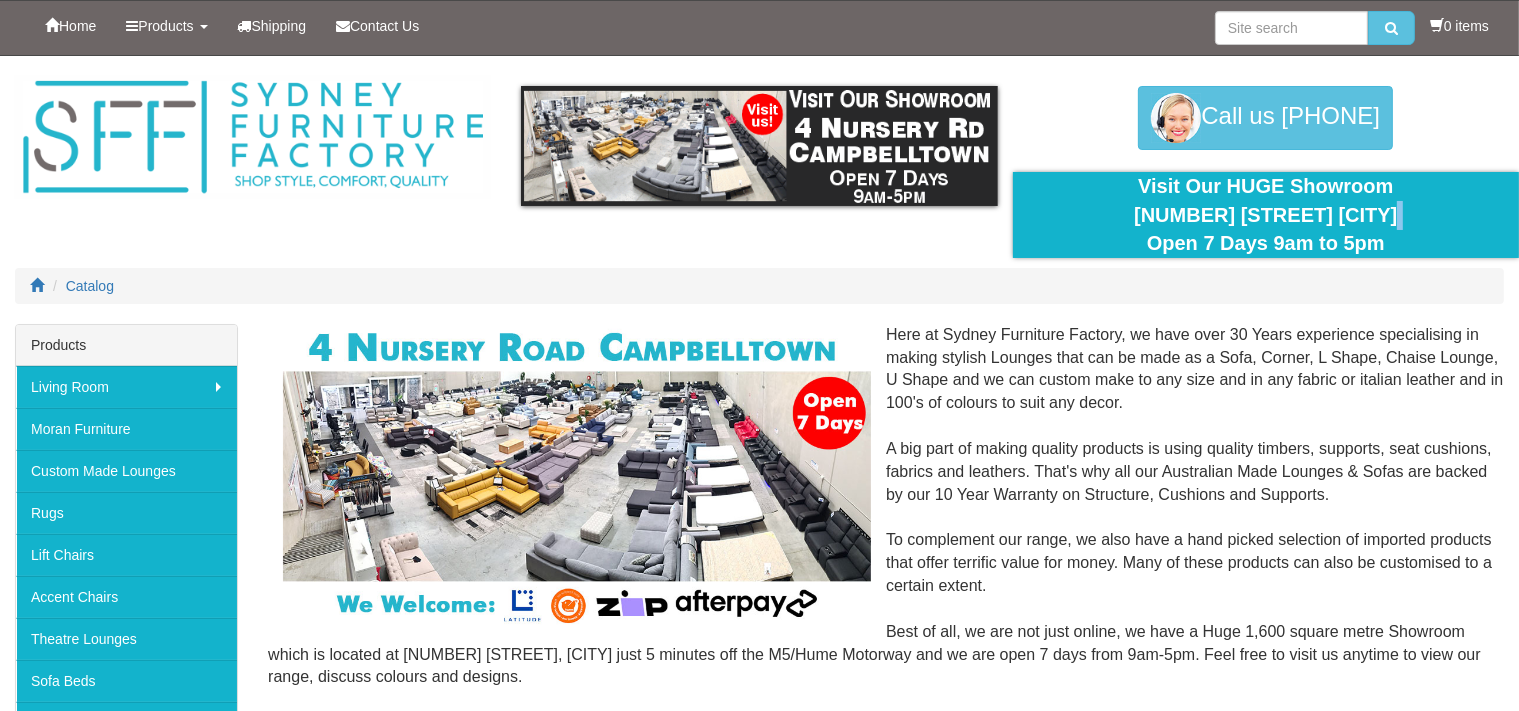 click on "Visit Our HUGE Showroom 4 Nursery Rd Campbelltown Open 7 Days 9am to 5pm" at bounding box center (1266, 215) 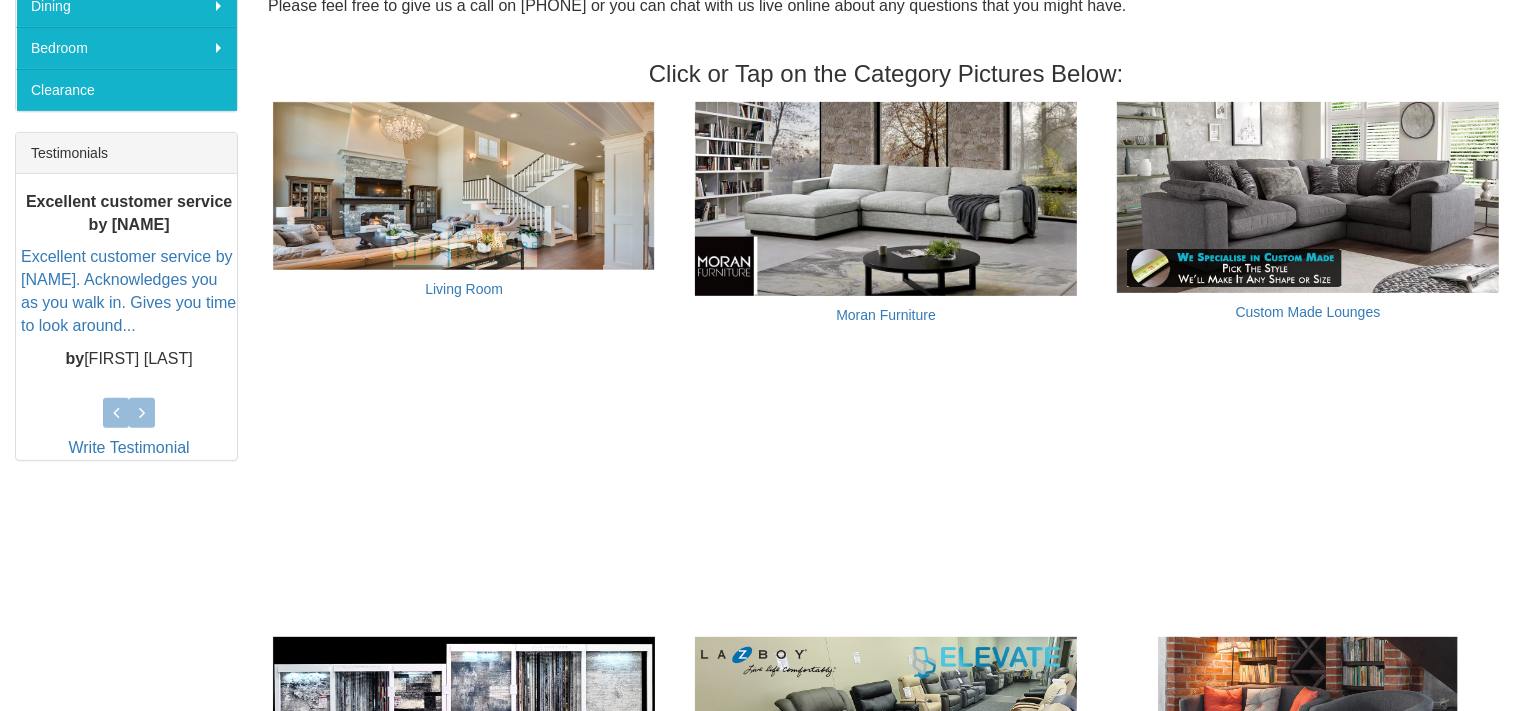 scroll, scrollTop: 624, scrollLeft: 0, axis: vertical 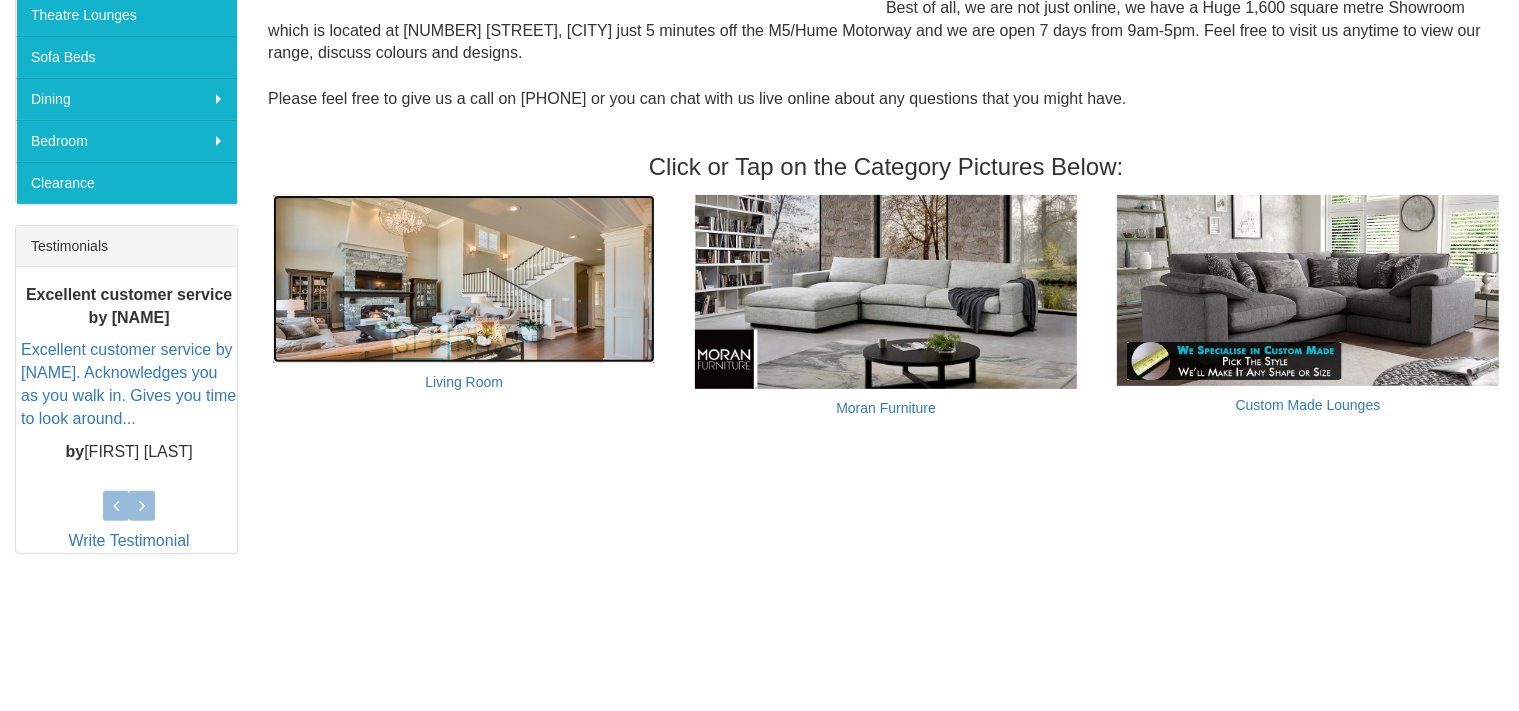 click at bounding box center (464, 279) 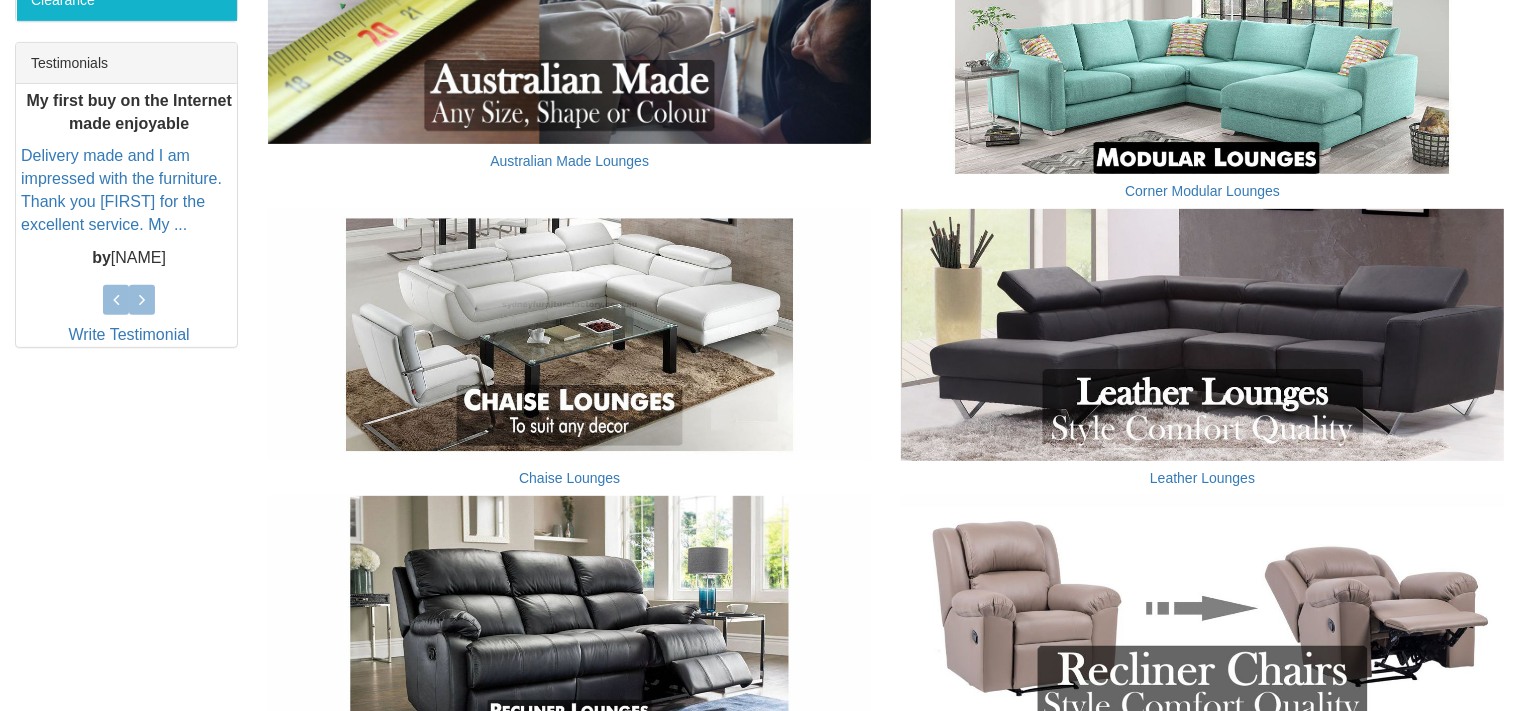 scroll, scrollTop: 998, scrollLeft: 0, axis: vertical 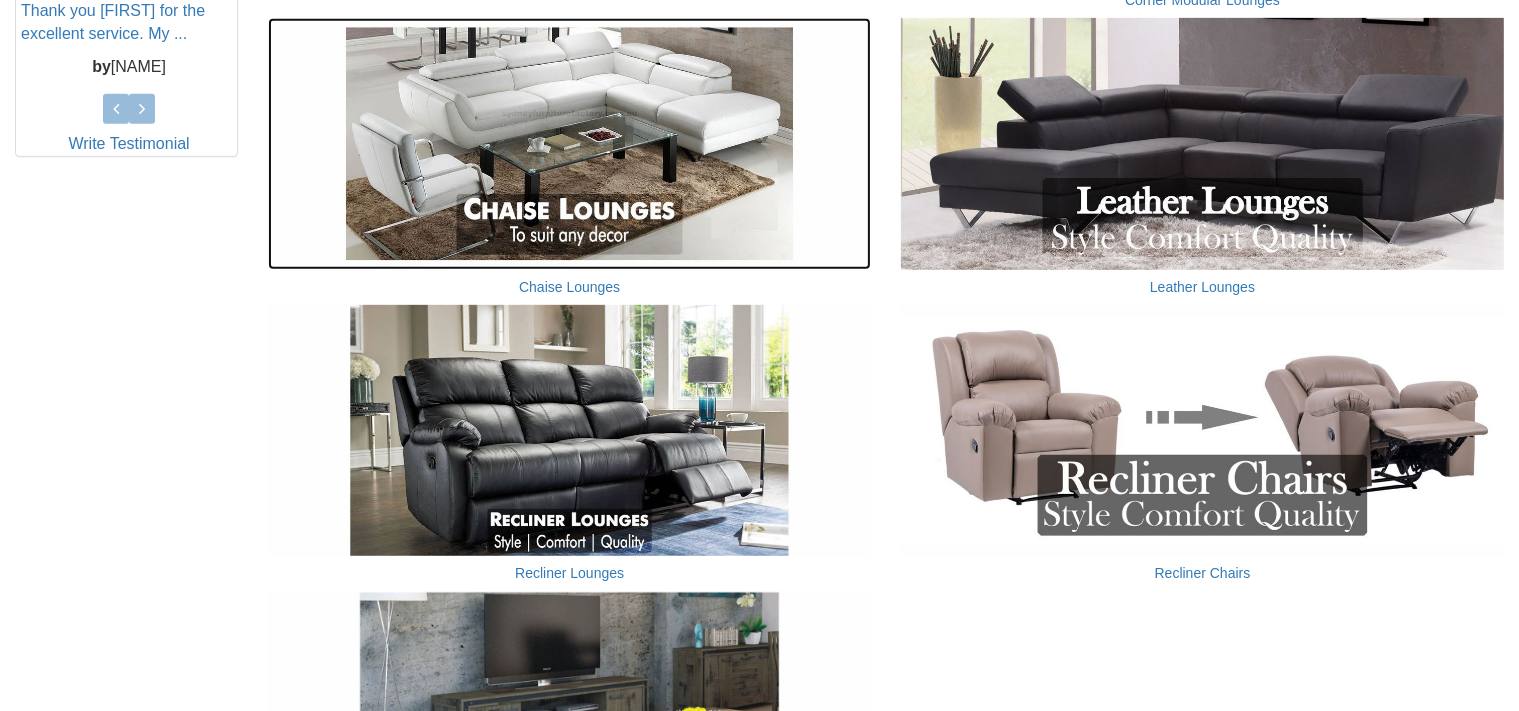 click at bounding box center (569, 143) 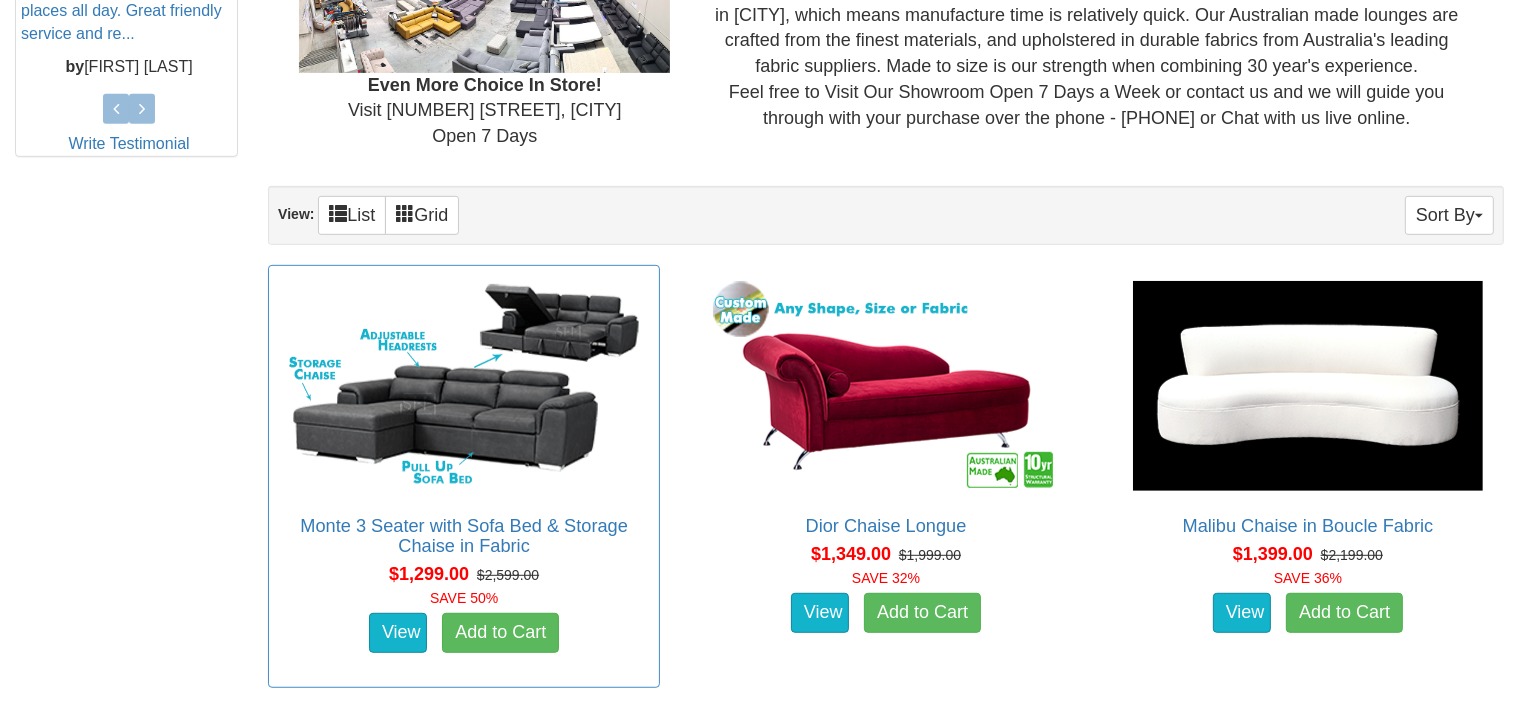 scroll, scrollTop: 1248, scrollLeft: 0, axis: vertical 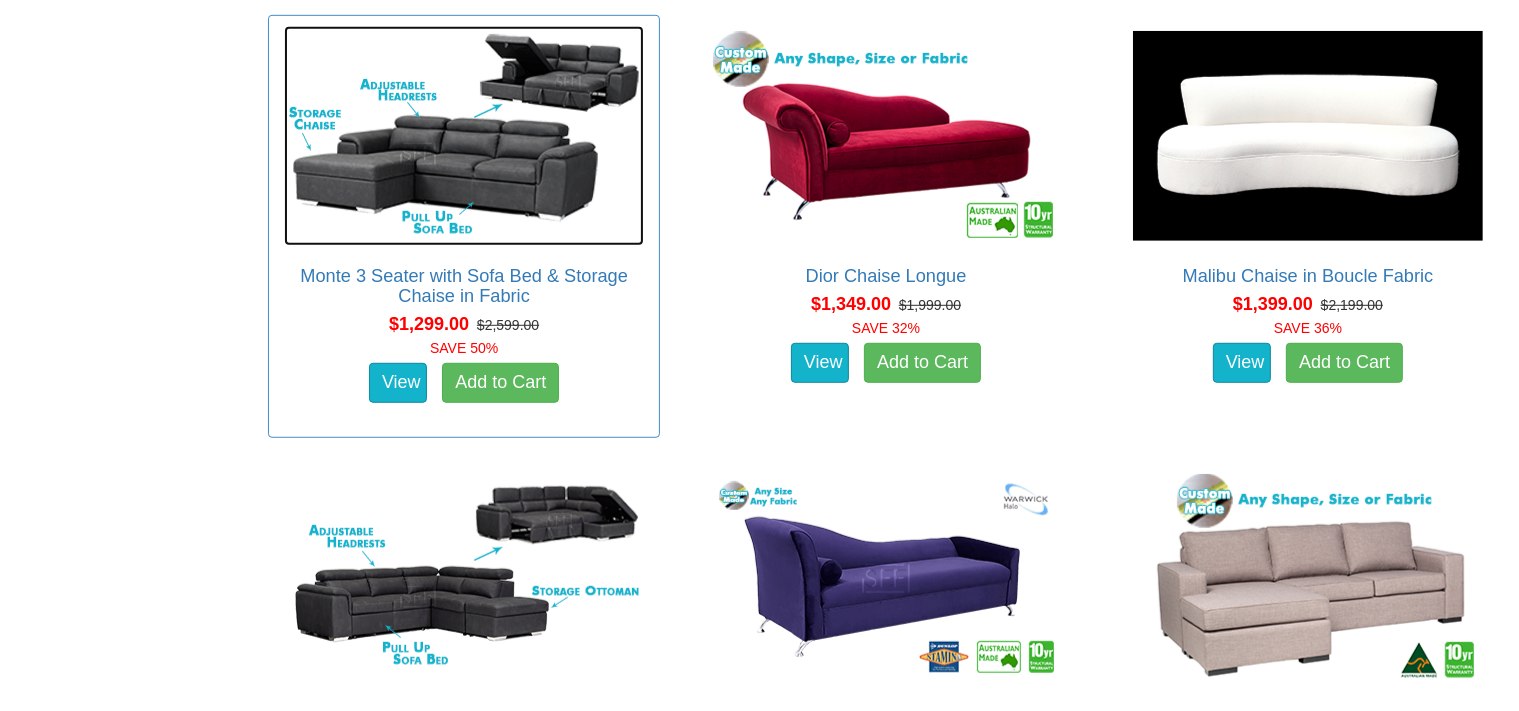 click at bounding box center [464, 136] 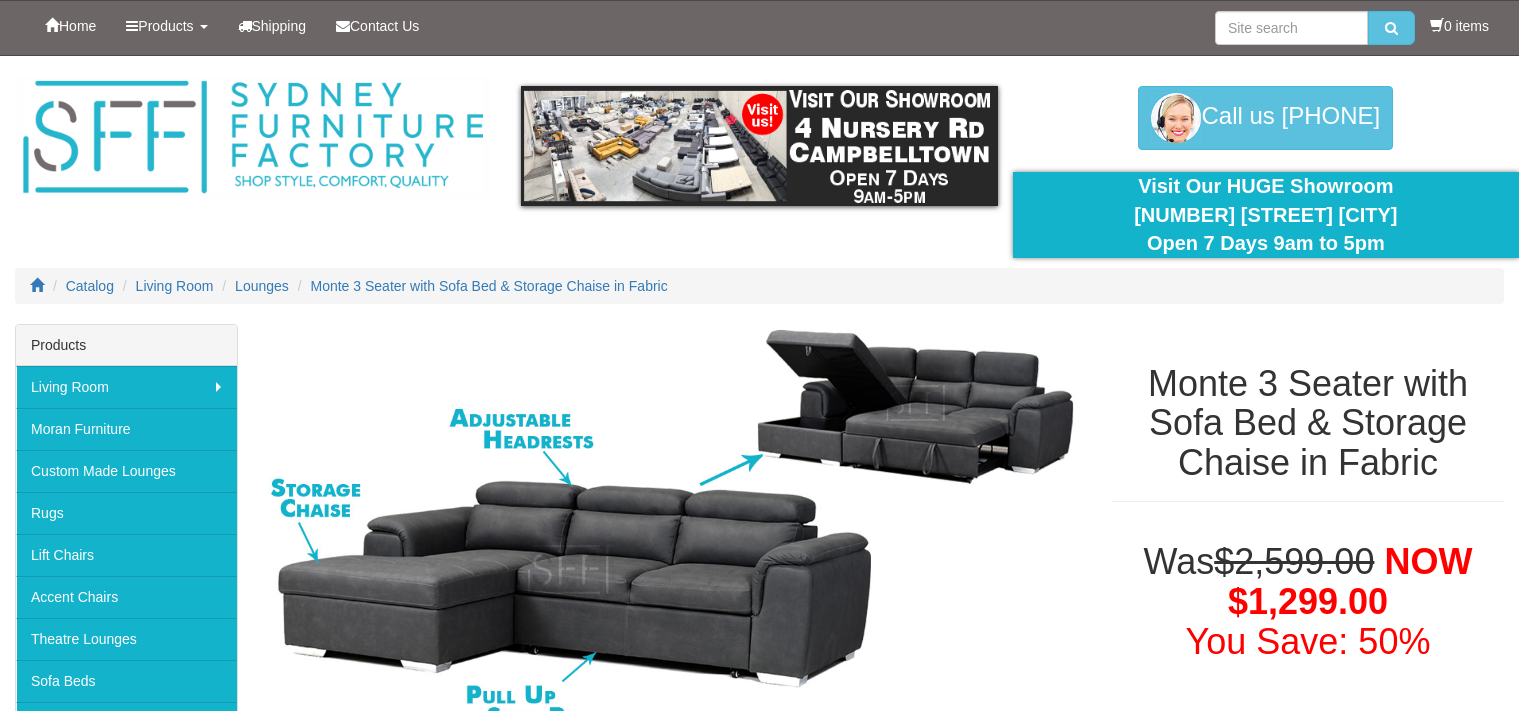 scroll, scrollTop: 374, scrollLeft: 0, axis: vertical 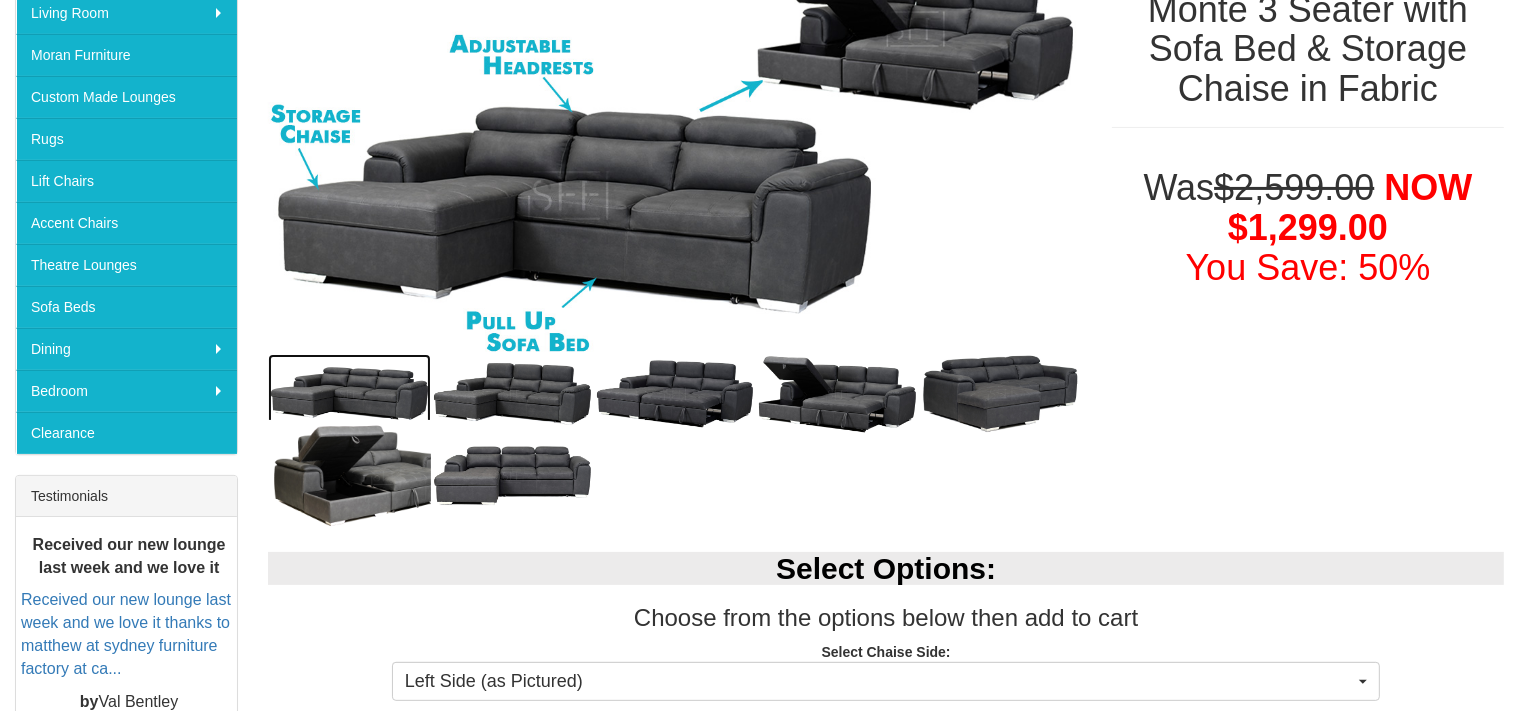 click at bounding box center [349, 394] 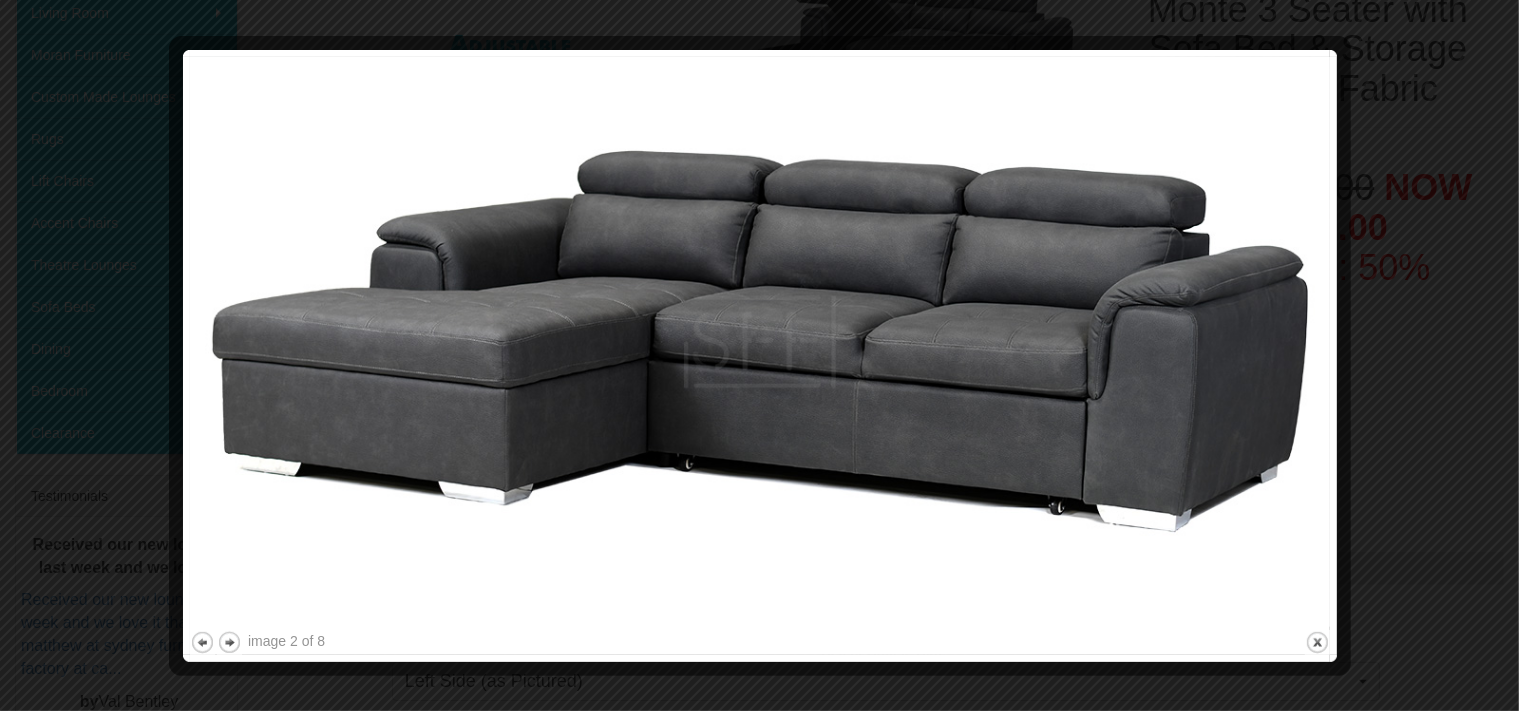 click at bounding box center (759, 355) 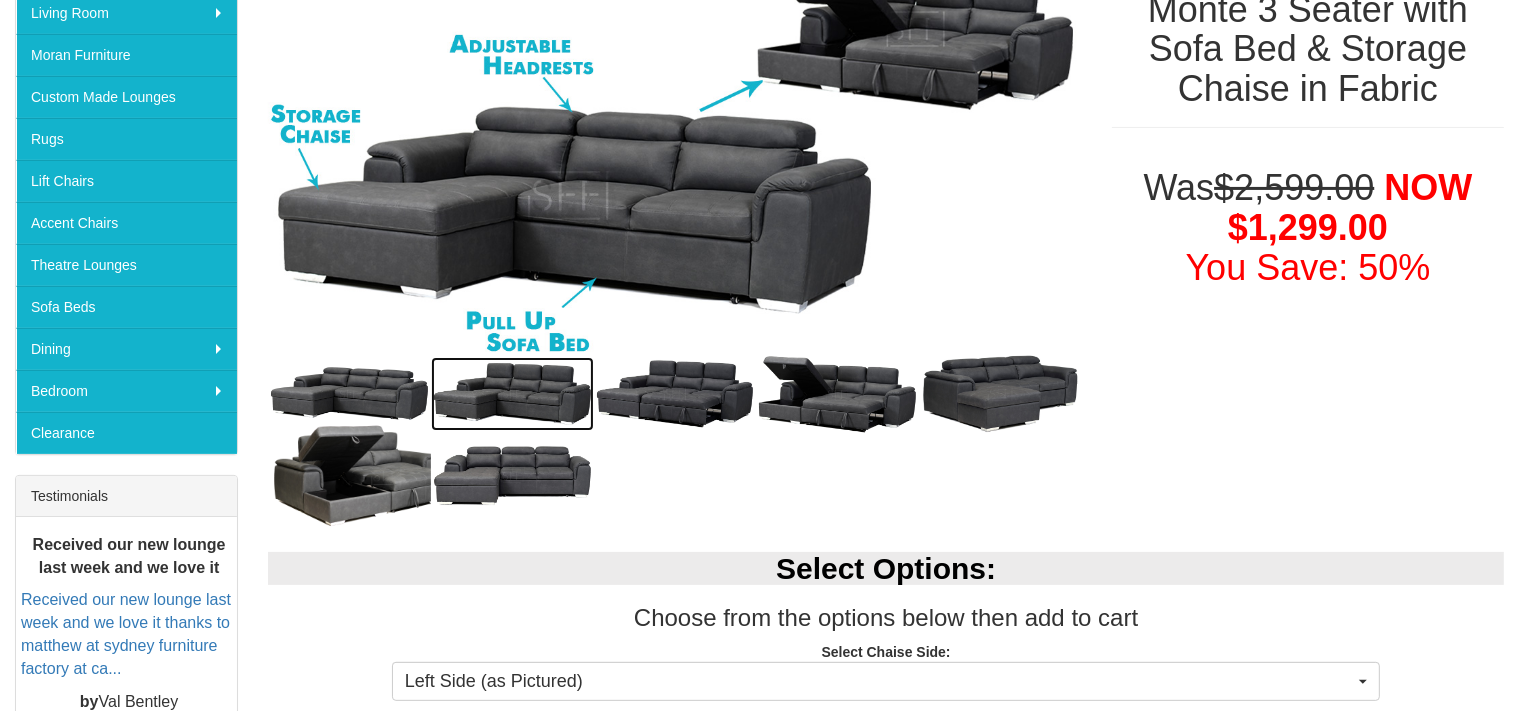 click at bounding box center [512, 394] 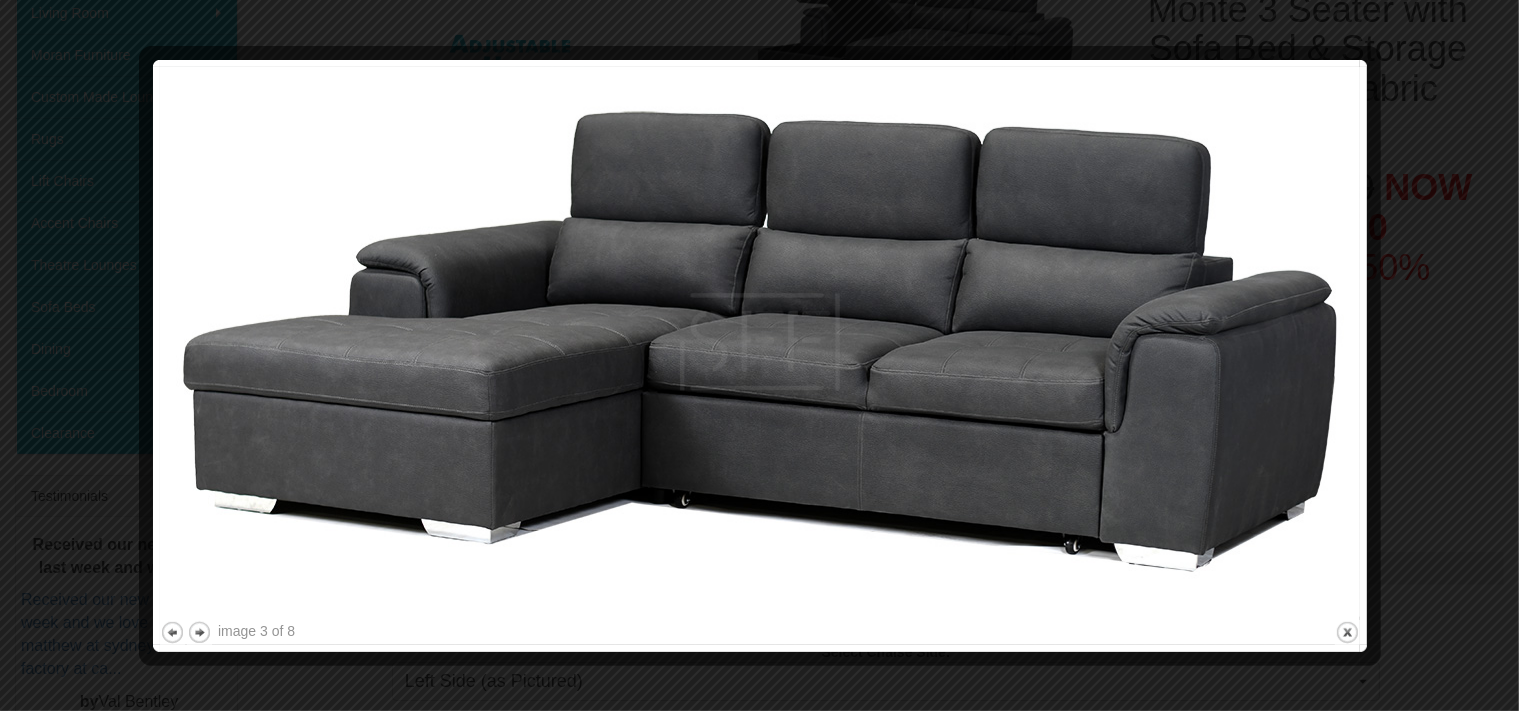 click at bounding box center [759, 355] 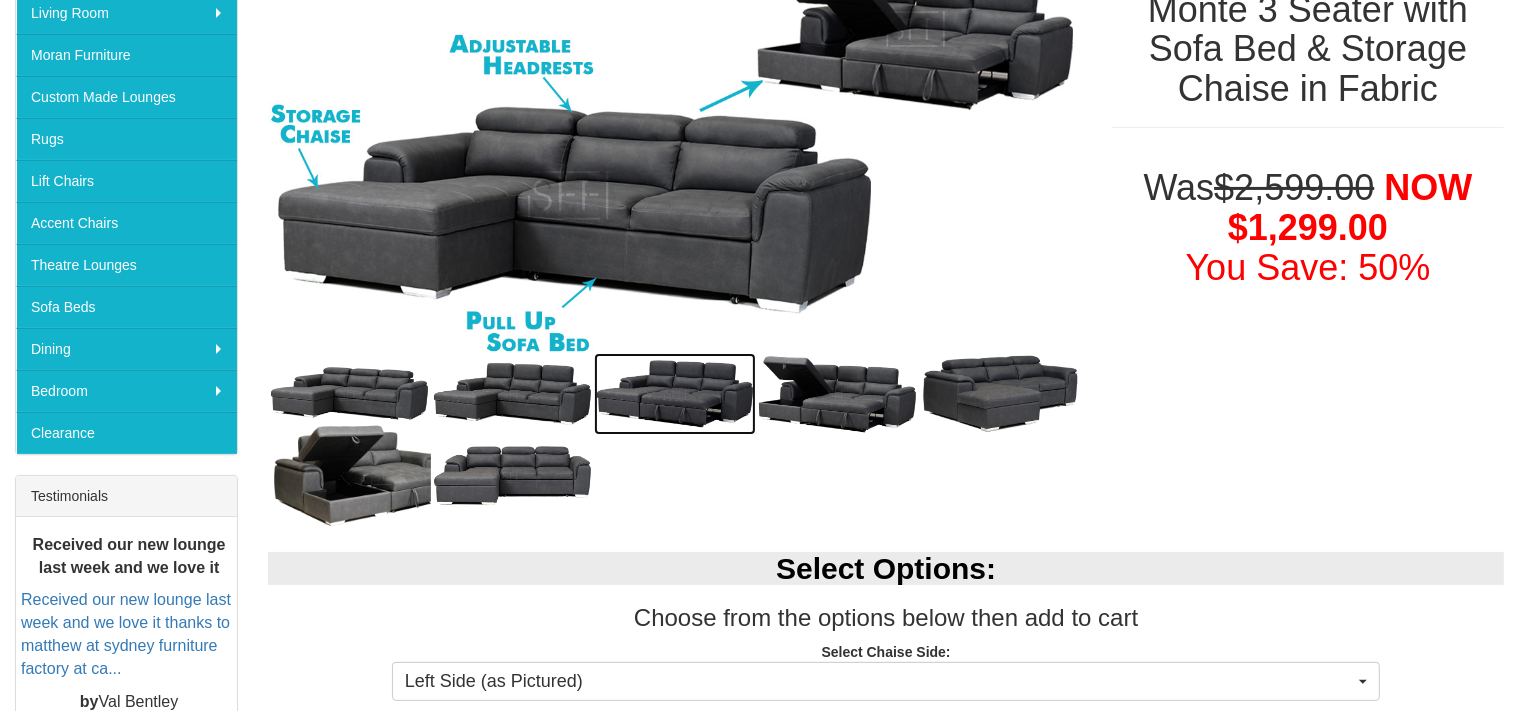 click at bounding box center [675, 394] 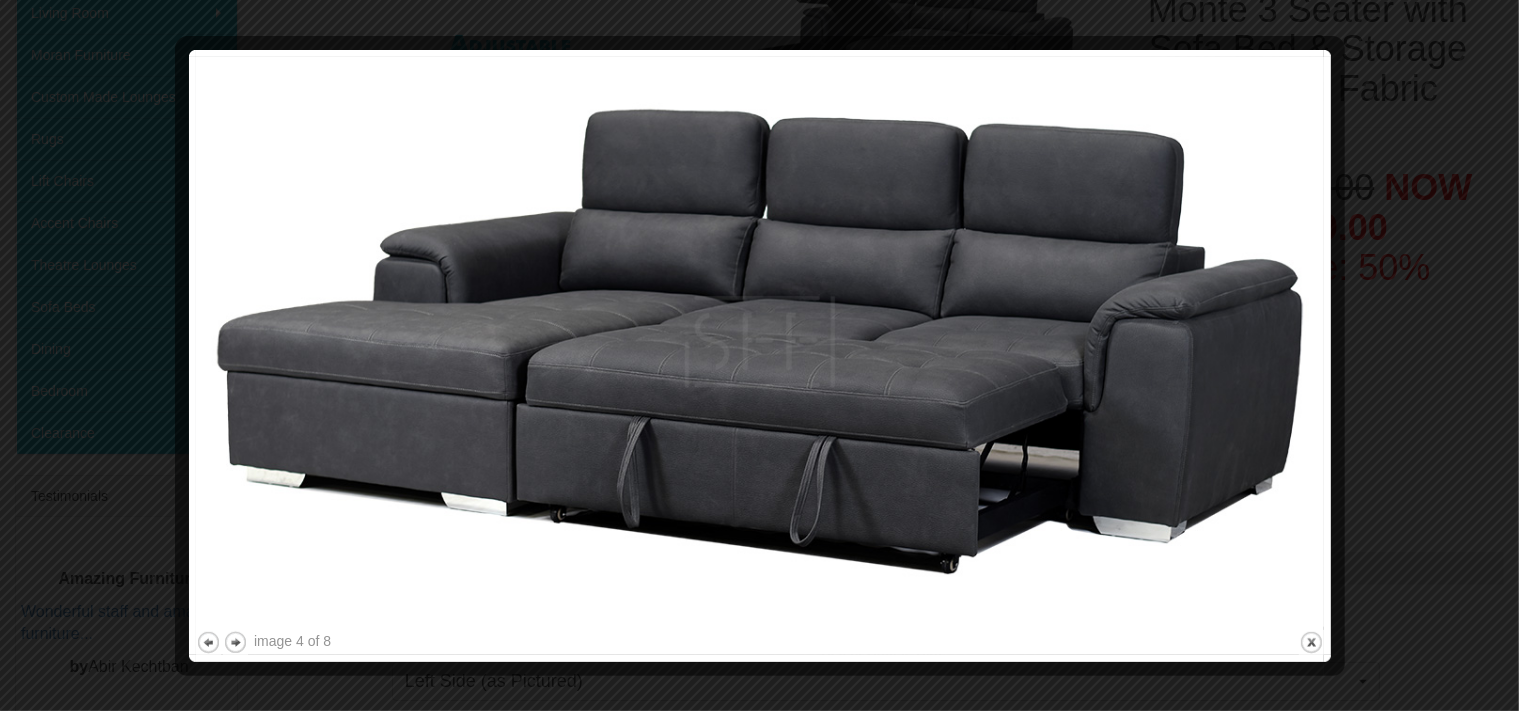 click at bounding box center (759, 355) 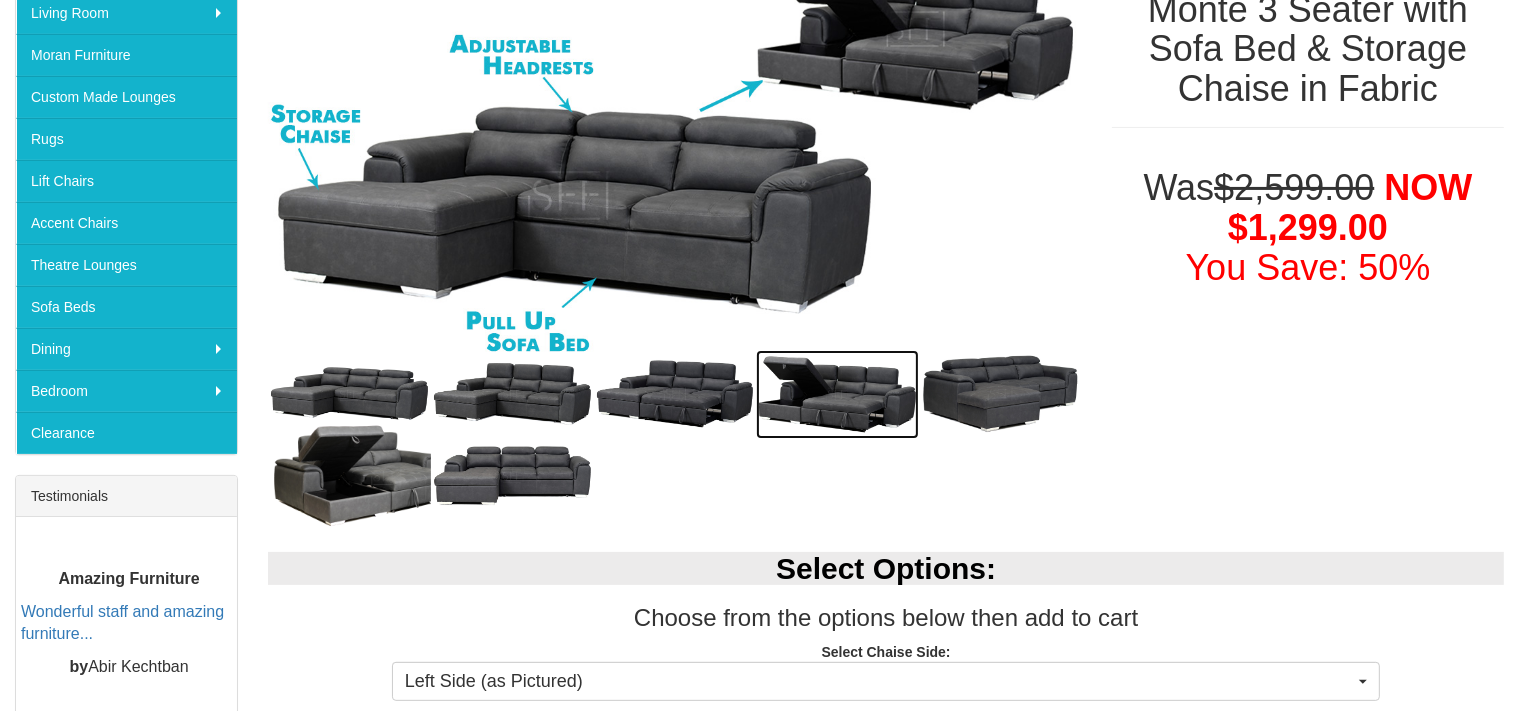 click at bounding box center [837, 394] 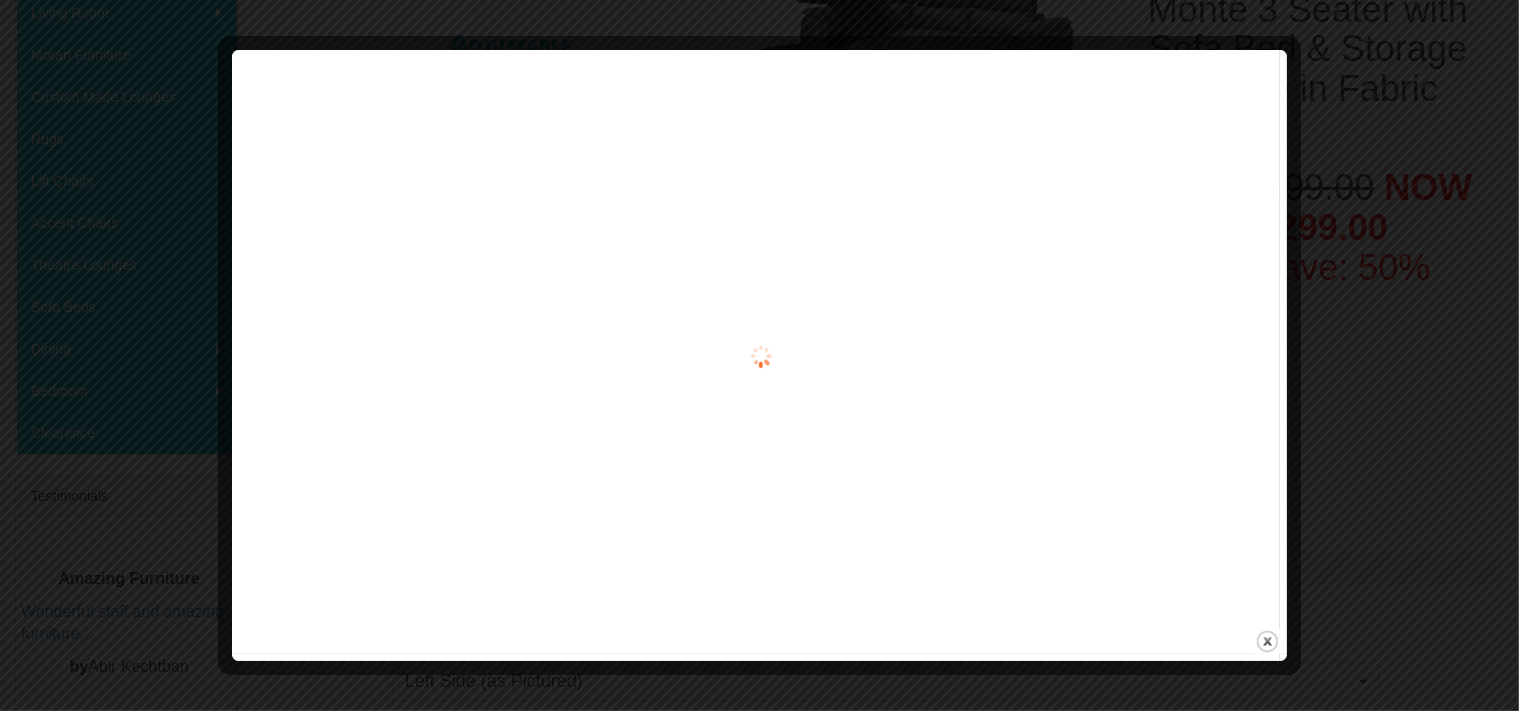 click at bounding box center [759, 355] 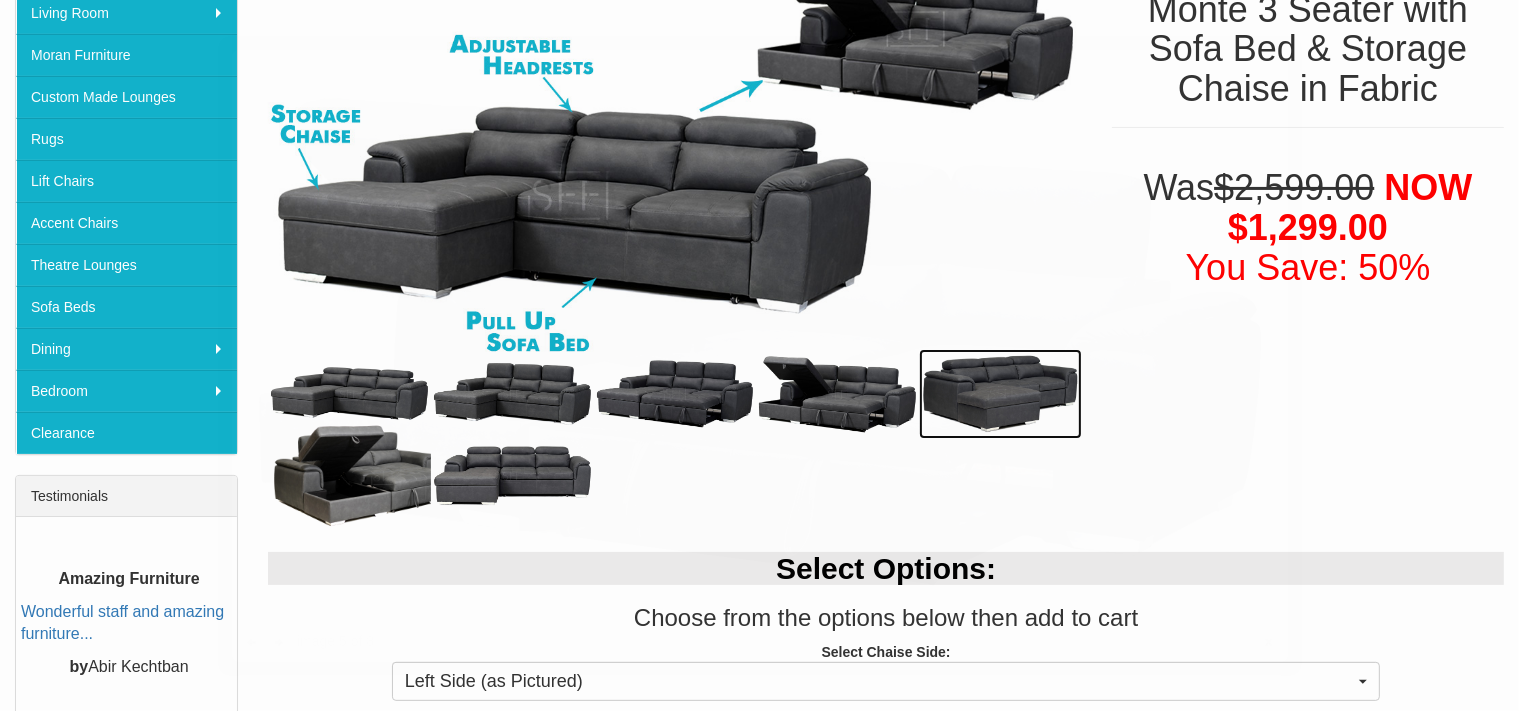click at bounding box center [1000, 394] 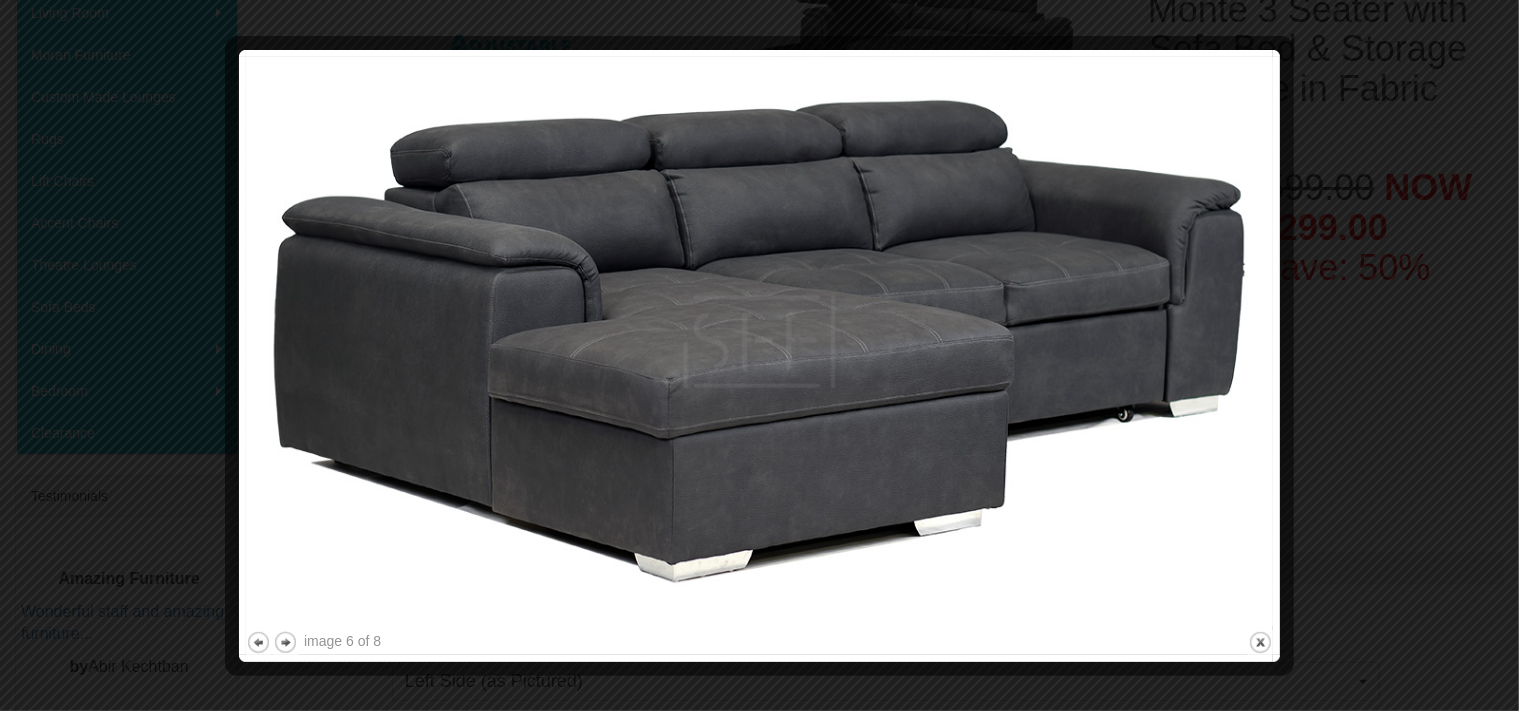 click at bounding box center (759, 355) 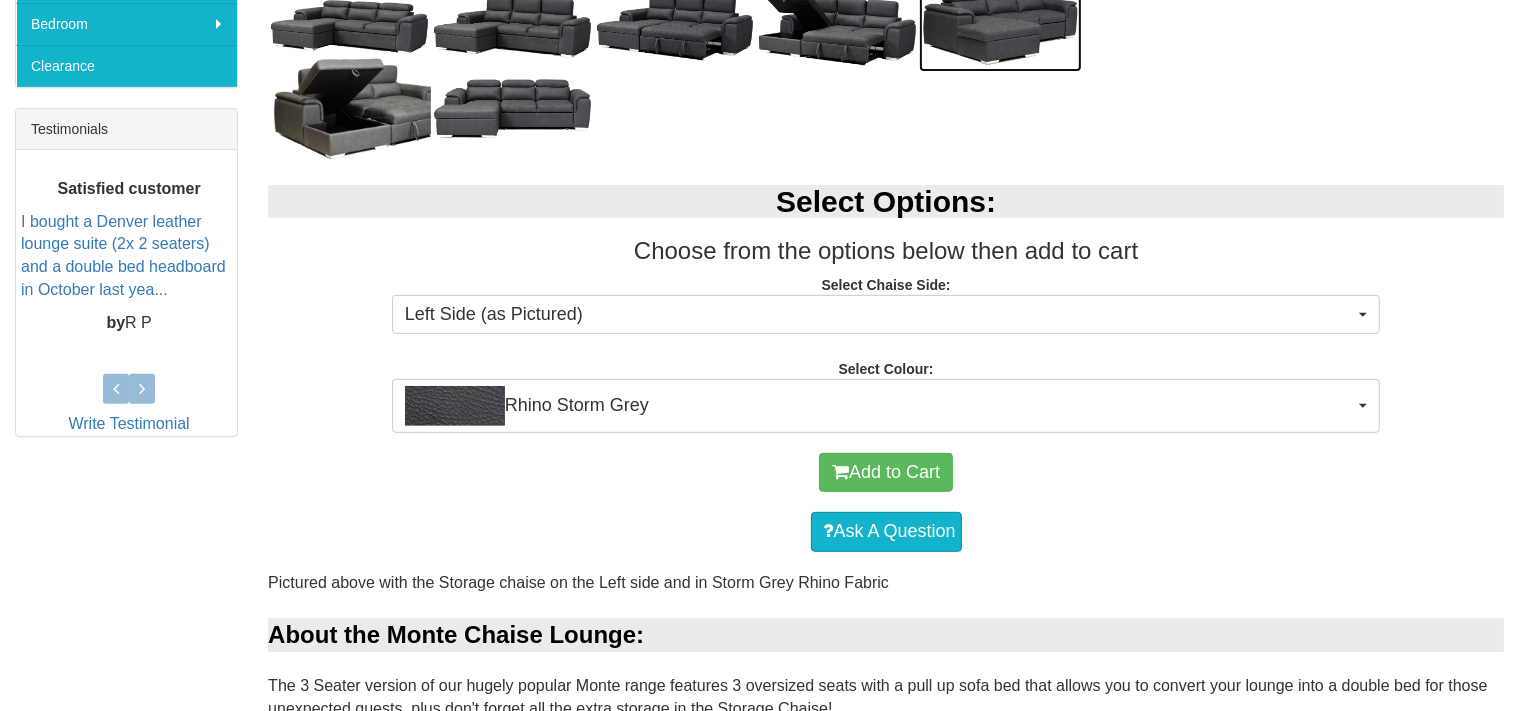 scroll, scrollTop: 873, scrollLeft: 0, axis: vertical 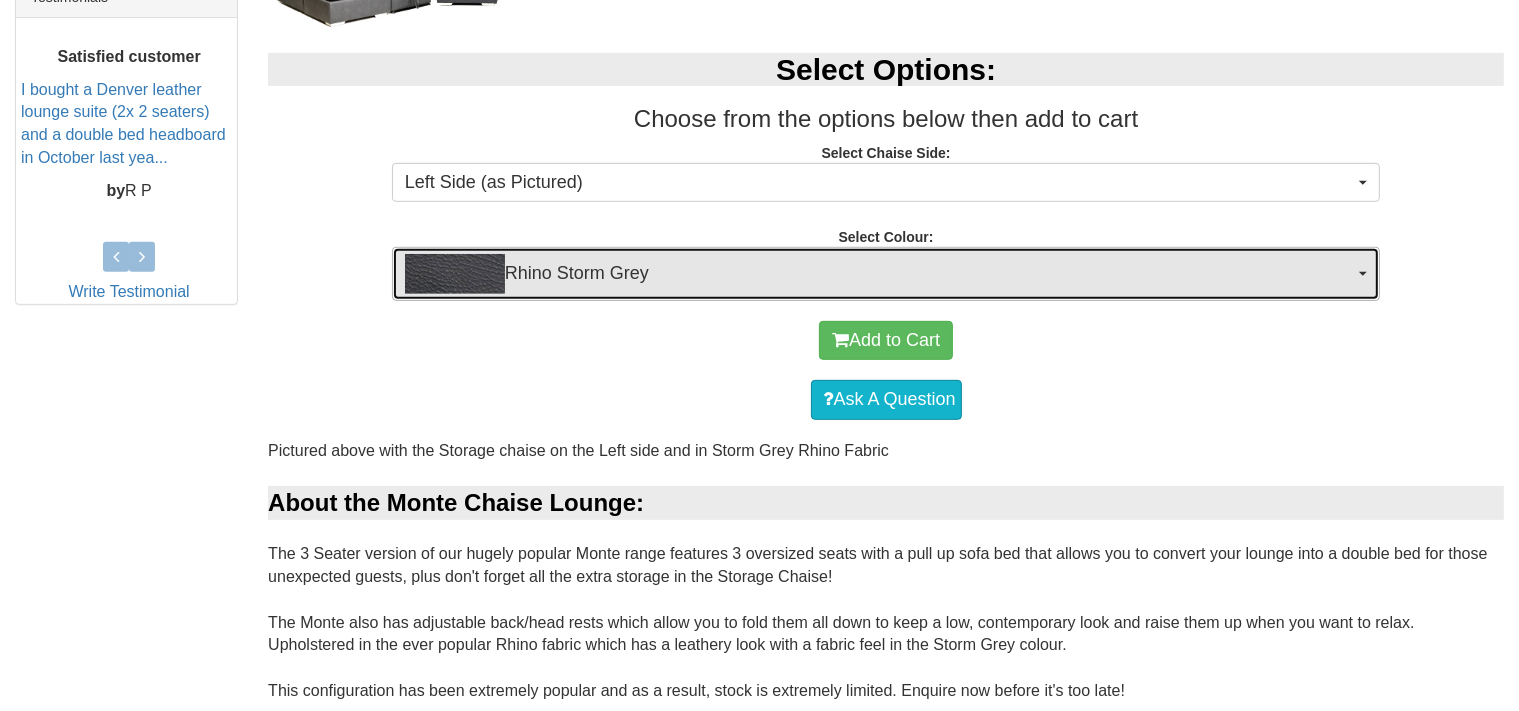 click on "Rhino Storm Grey" at bounding box center [880, 274] 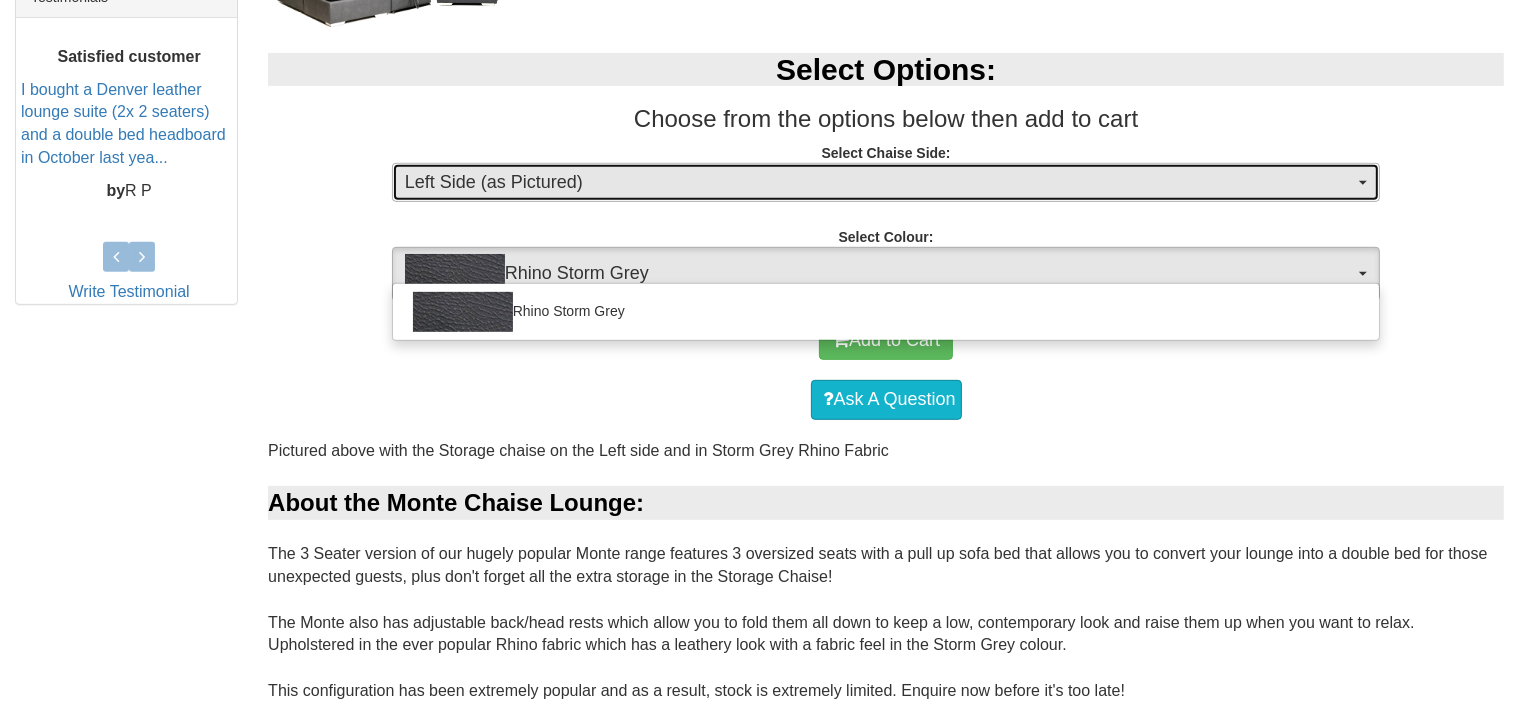 click on "Left Side (as Pictured)" at bounding box center [886, 183] 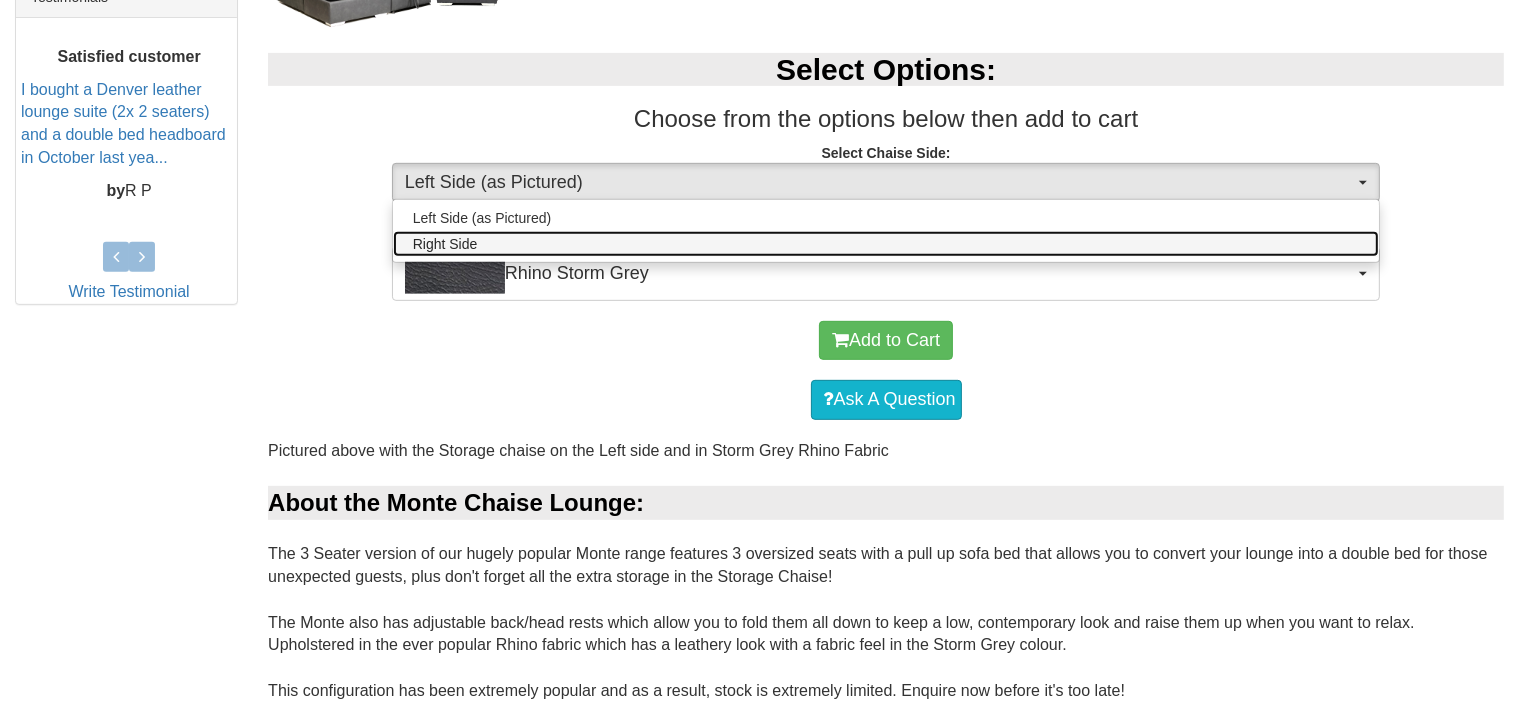 click on "Right Side" at bounding box center [886, 244] 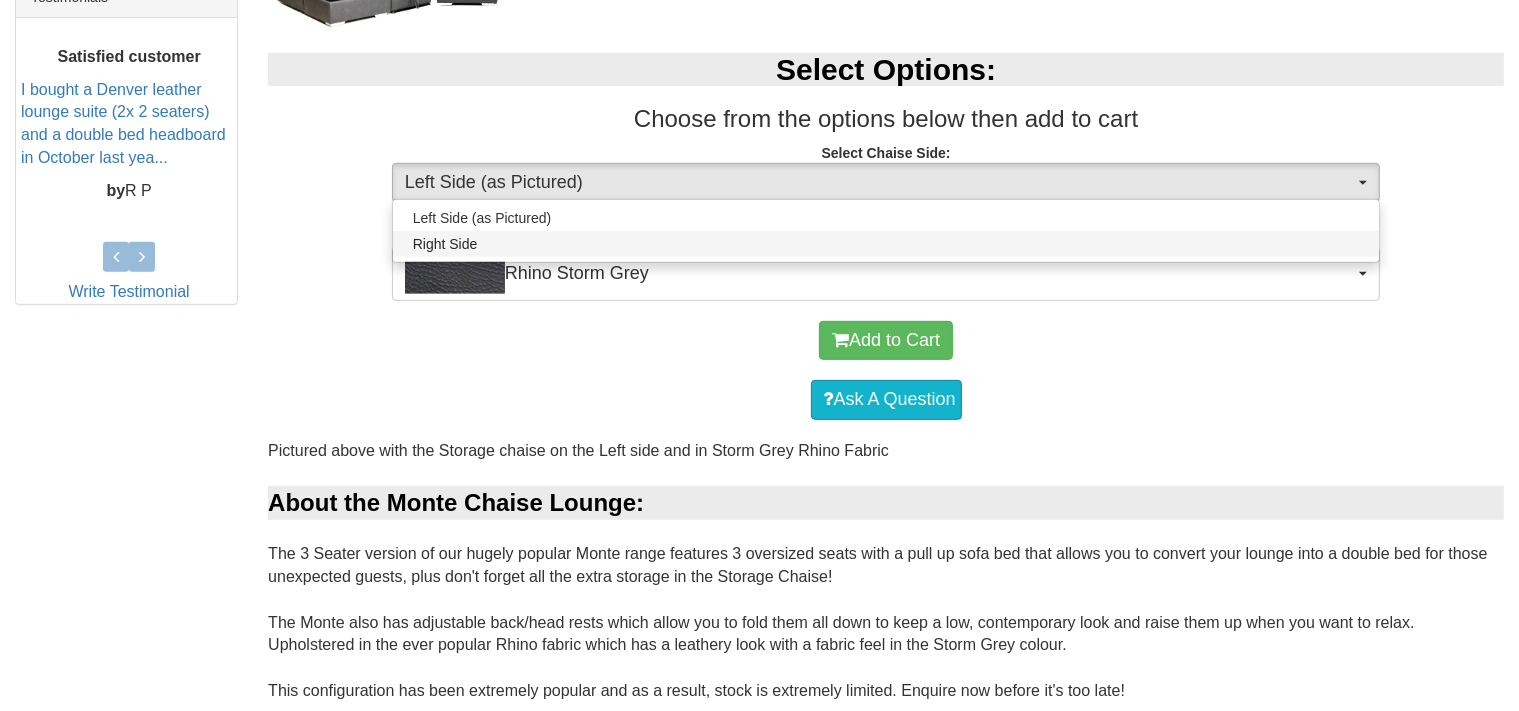 select on "266" 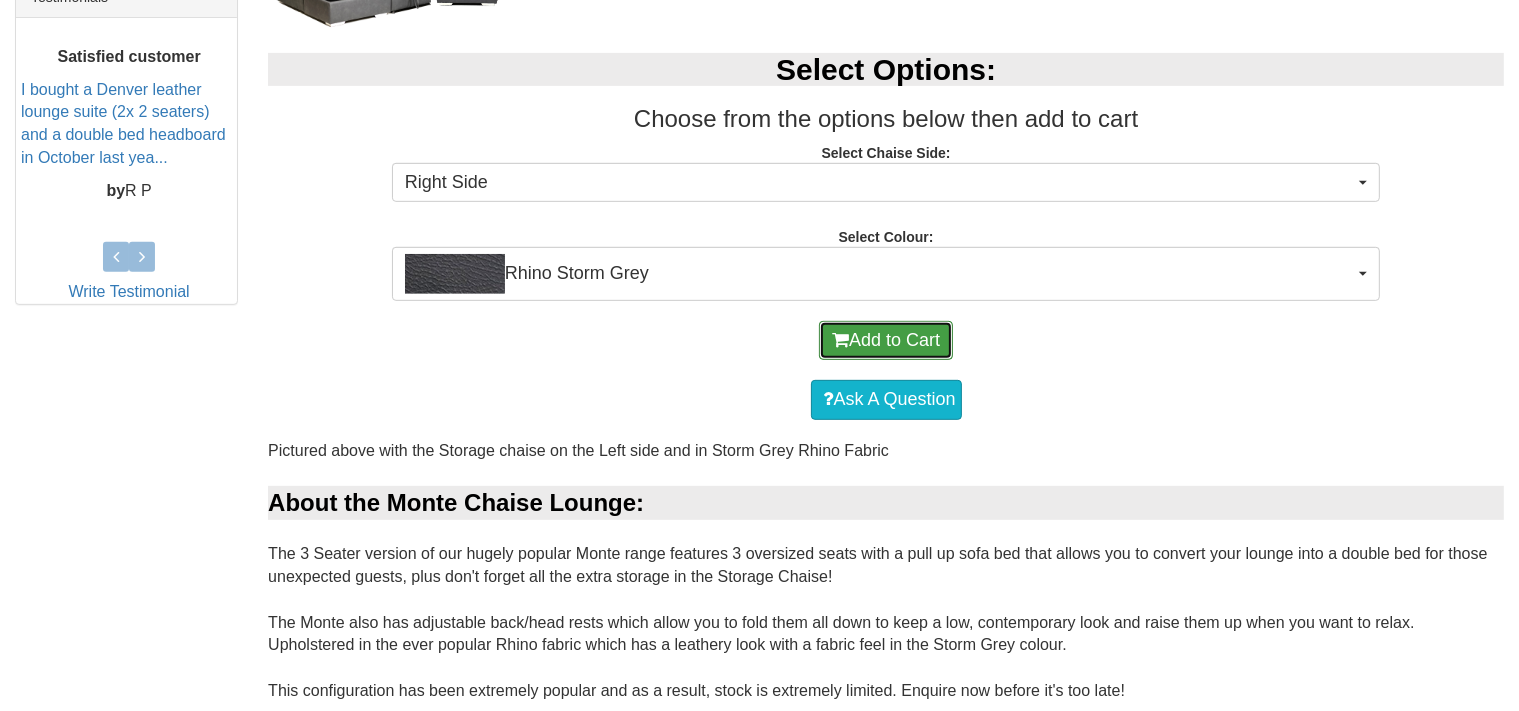 click at bounding box center [840, 340] 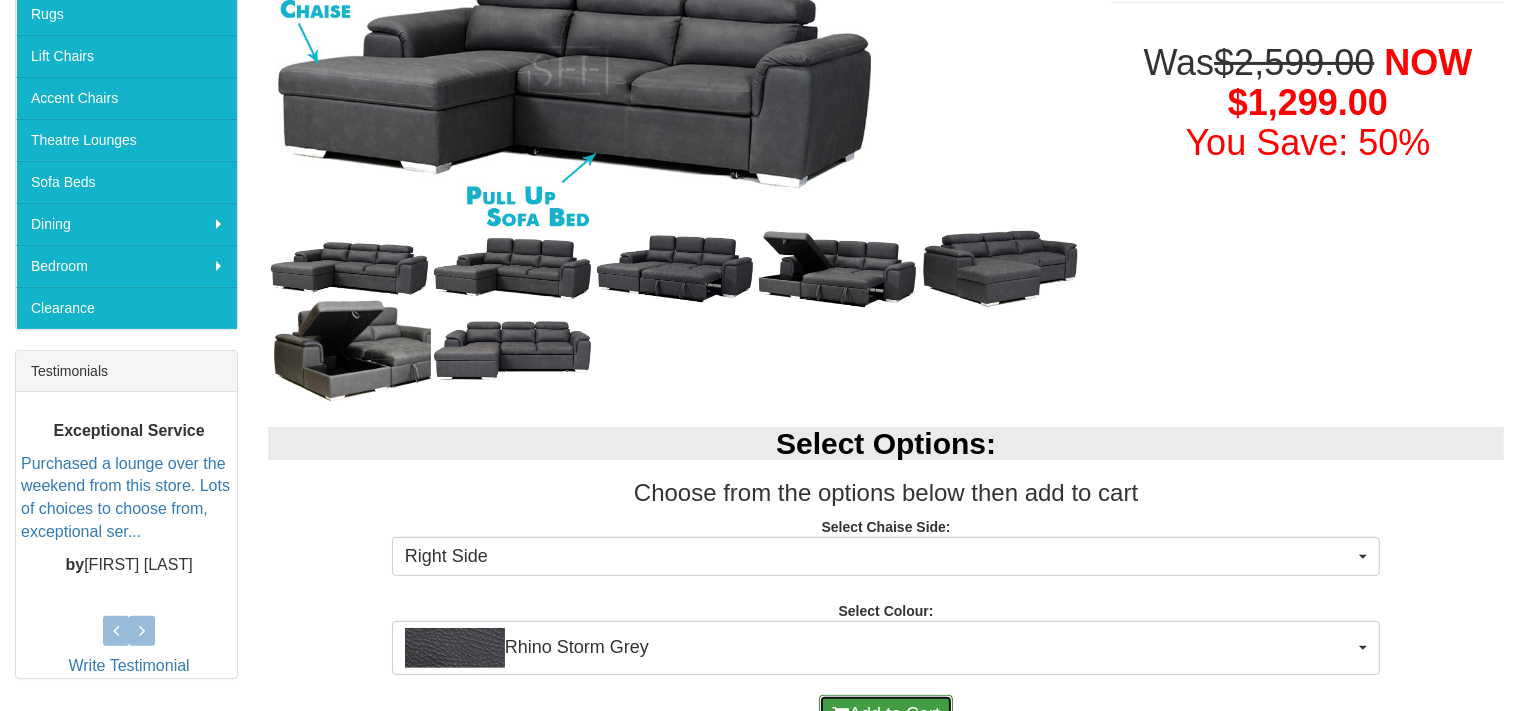 scroll, scrollTop: 433, scrollLeft: 0, axis: vertical 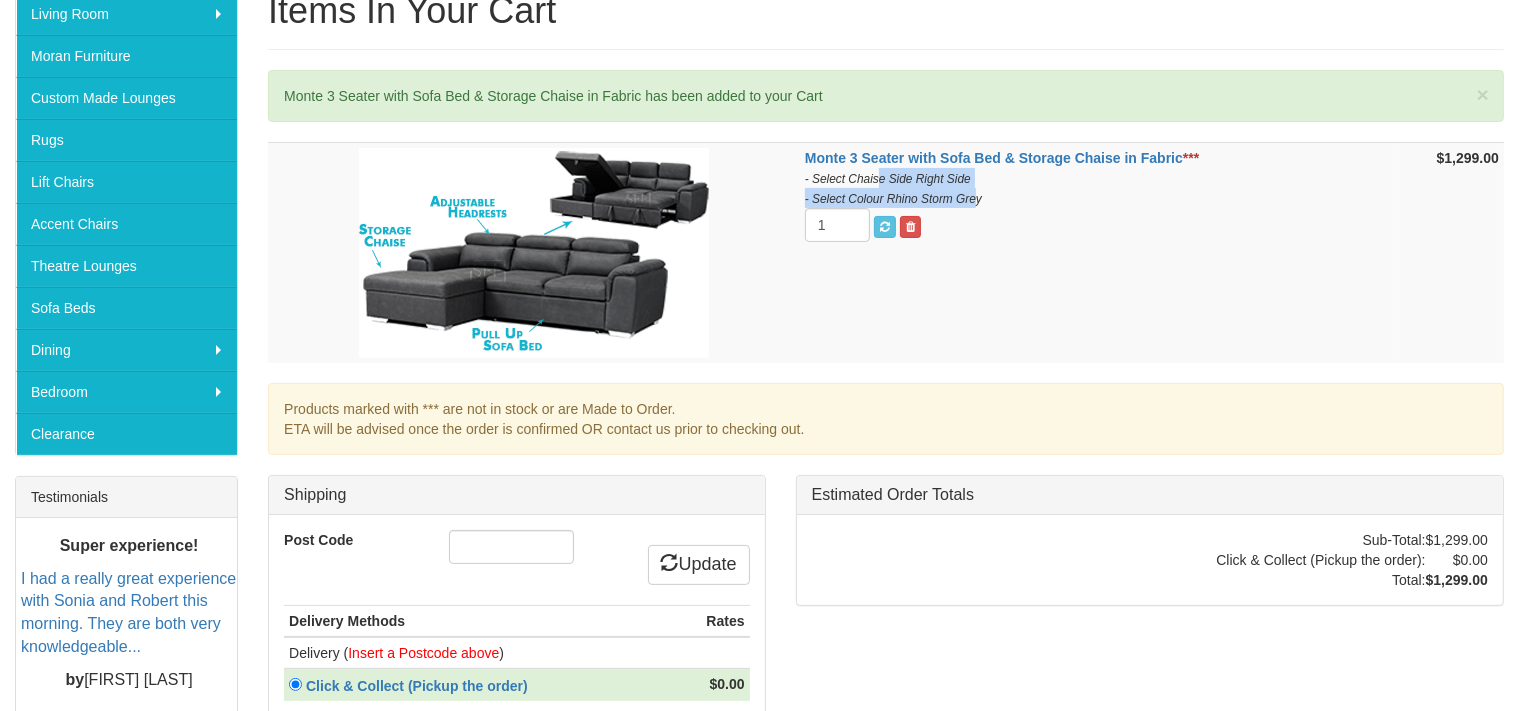 drag, startPoint x: 876, startPoint y: 170, endPoint x: 968, endPoint y: 194, distance: 95.07891 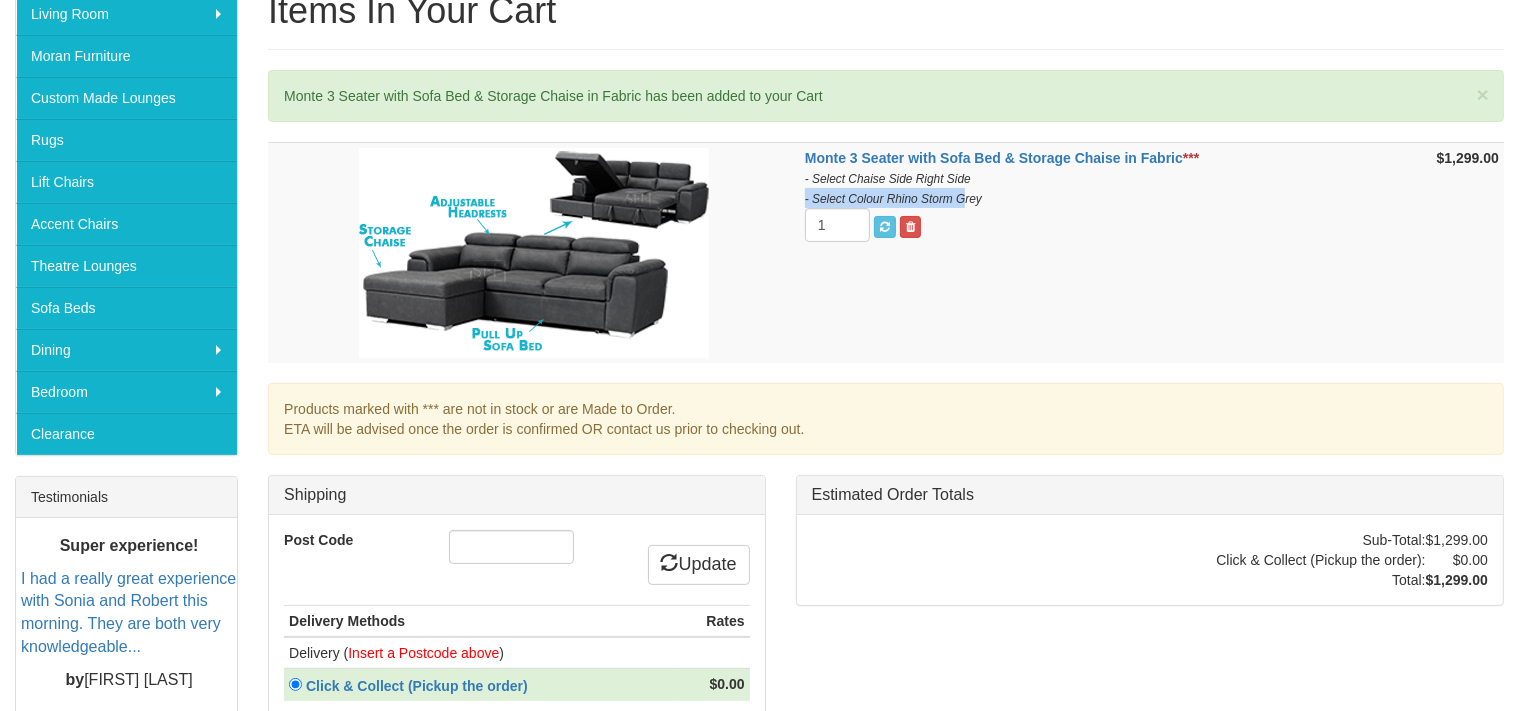 click on "- Select Colour Rhino Storm Grey" at bounding box center (893, 199) 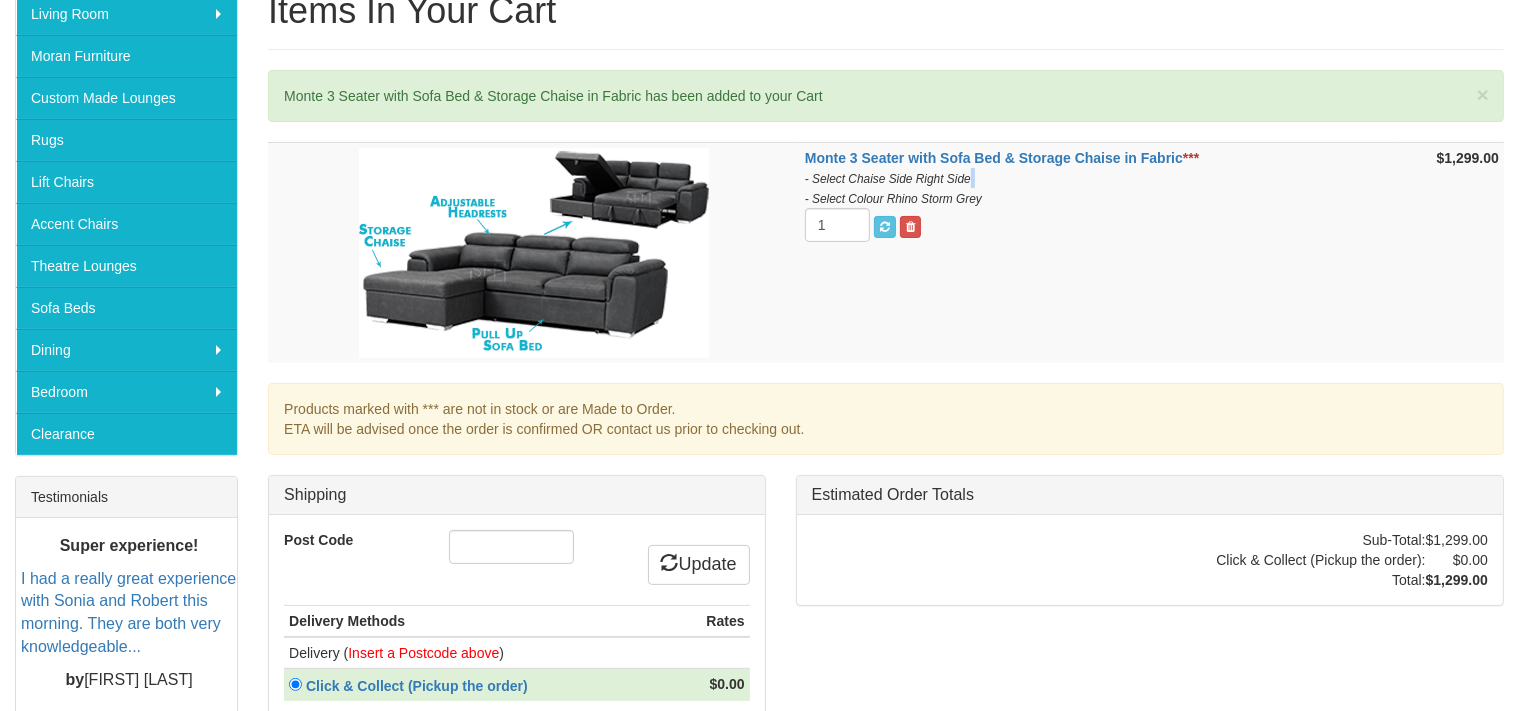 click on "- Select Colour Rhino Storm Grey" at bounding box center (893, 199) 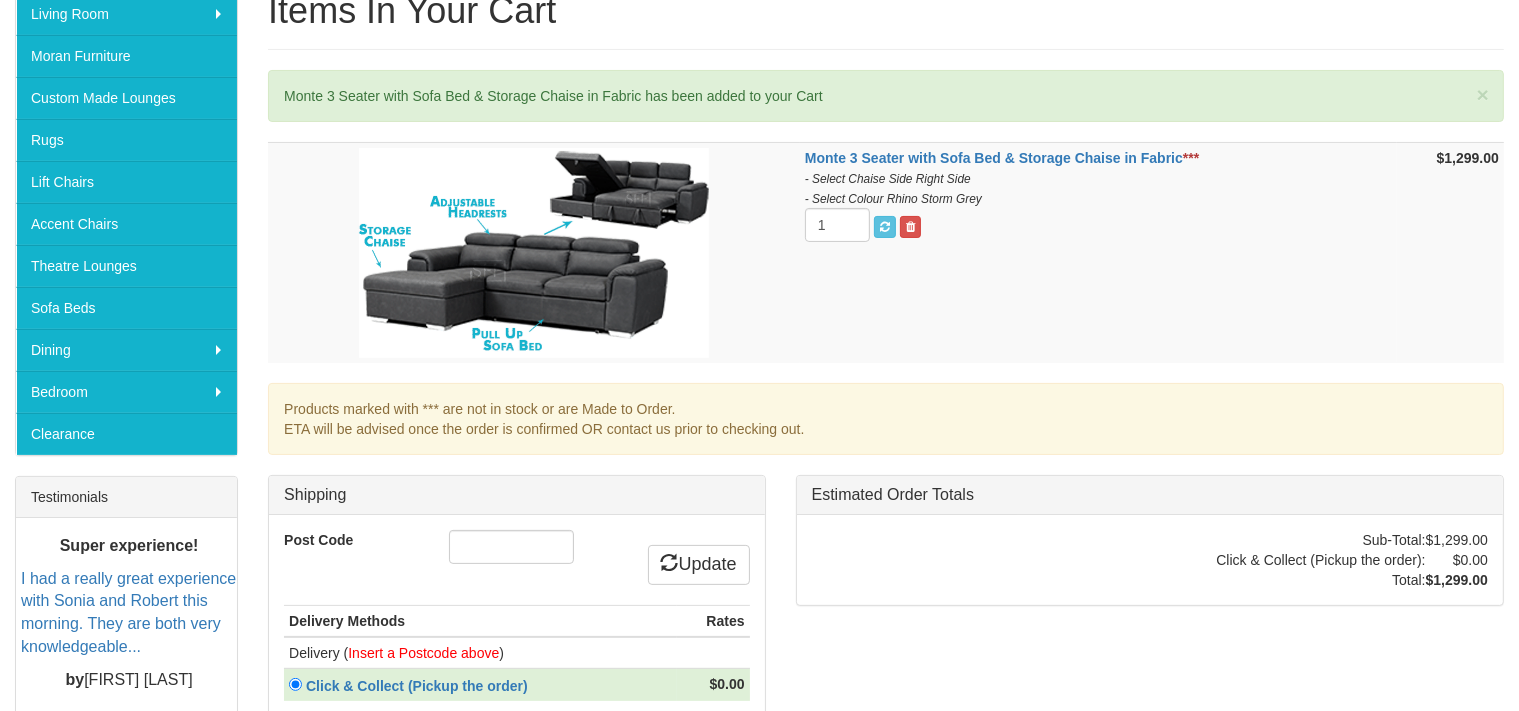 click on "Monte 3 Seater with Sofa Bed & Storage Chaise in Fabric ***  - Select Chaise Side Right Side  - Select Colour Rhino Storm Grey 1" at bounding box center (1098, 253) 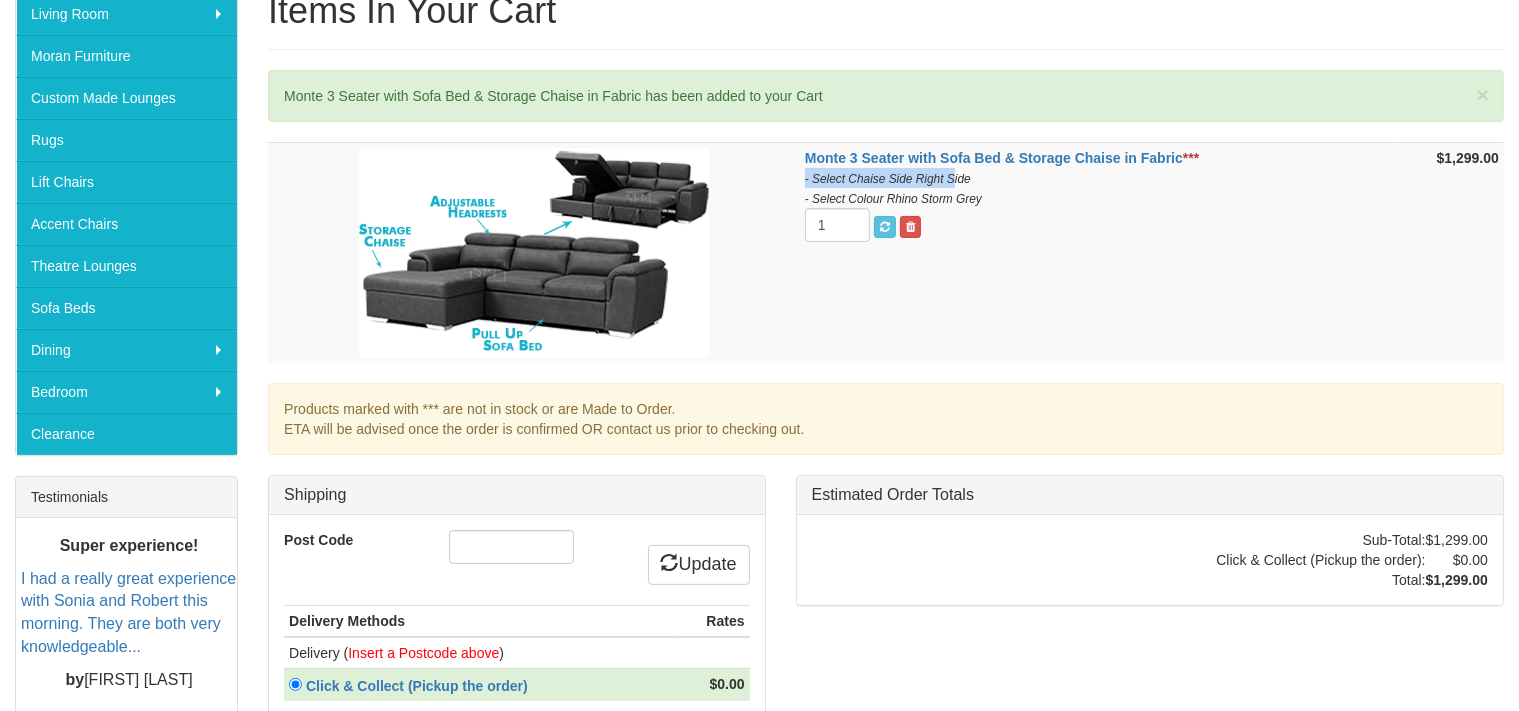 click on "Monte 3 Seater with Sofa Bed & Storage Chaise in Fabric ***  - Select Chaise Side Right Side  - Select Colour Rhino Storm Grey 1" at bounding box center (1098, 253) 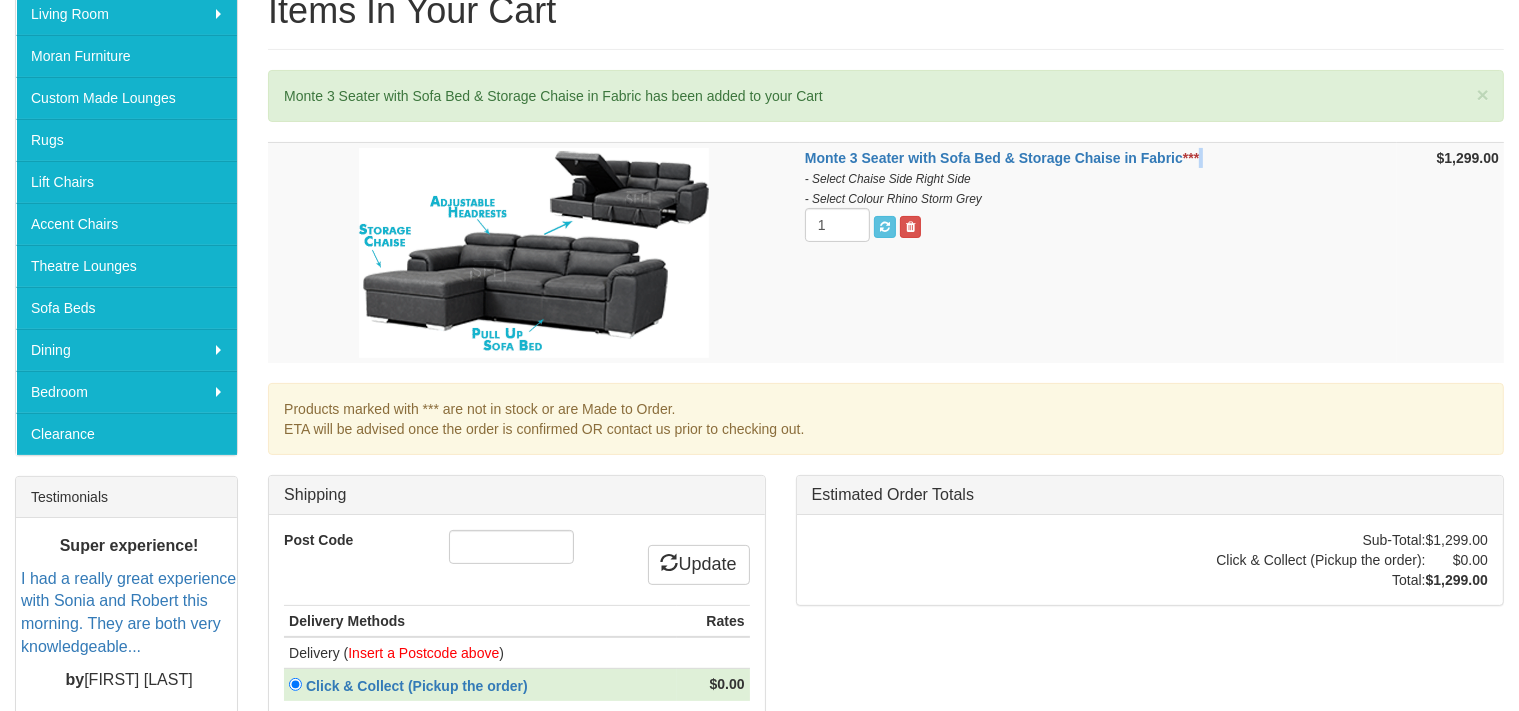 click on "Monte 3 Seater with Sofa Bed & Storage Chaise in Fabric ***  - Select Chaise Side Right Side  - Select Colour Rhino Storm Grey 1" at bounding box center [1098, 253] 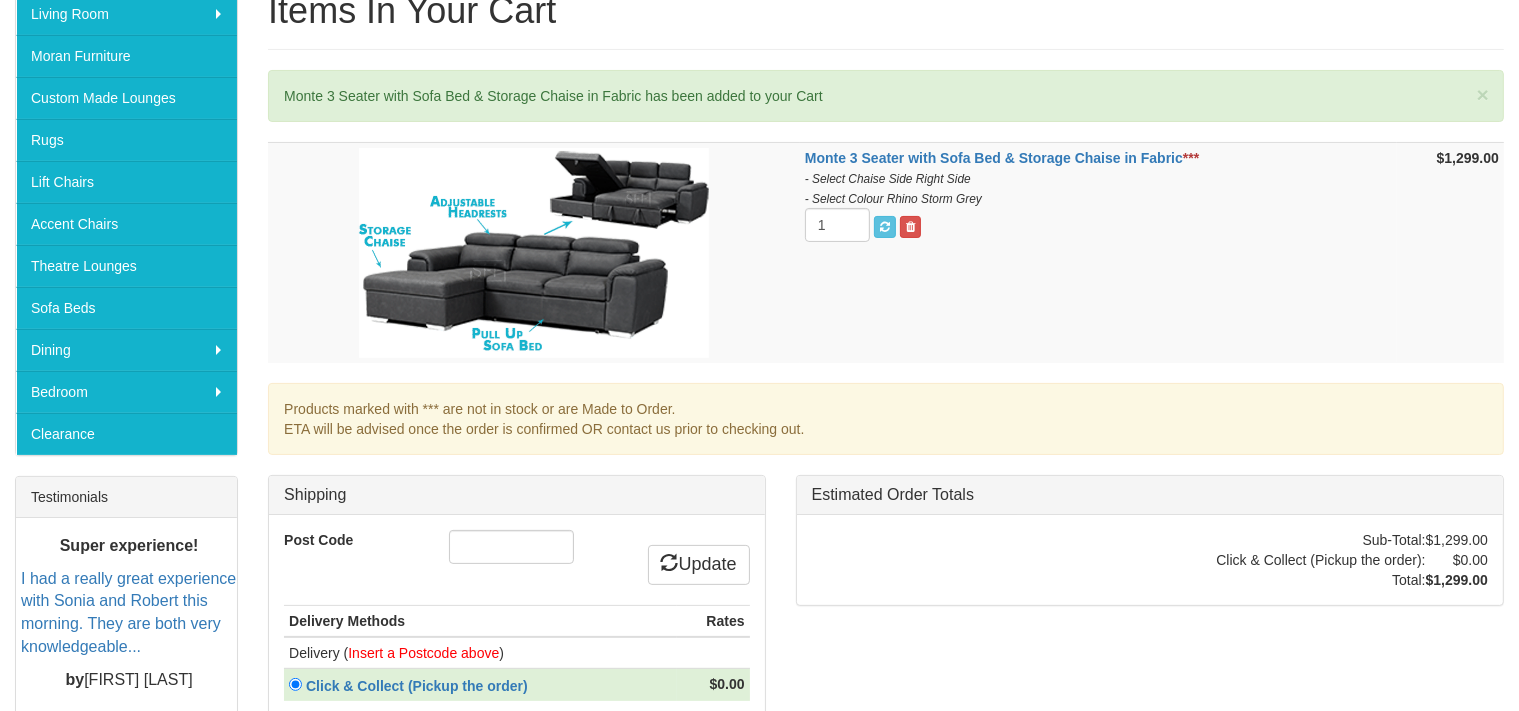 click on "Monte 3 Seater with Sofa Bed & Storage Chaise in Fabric ***  - Select Chaise Side Right Side  - Select Colour Rhino Storm Grey 1" at bounding box center [1098, 253] 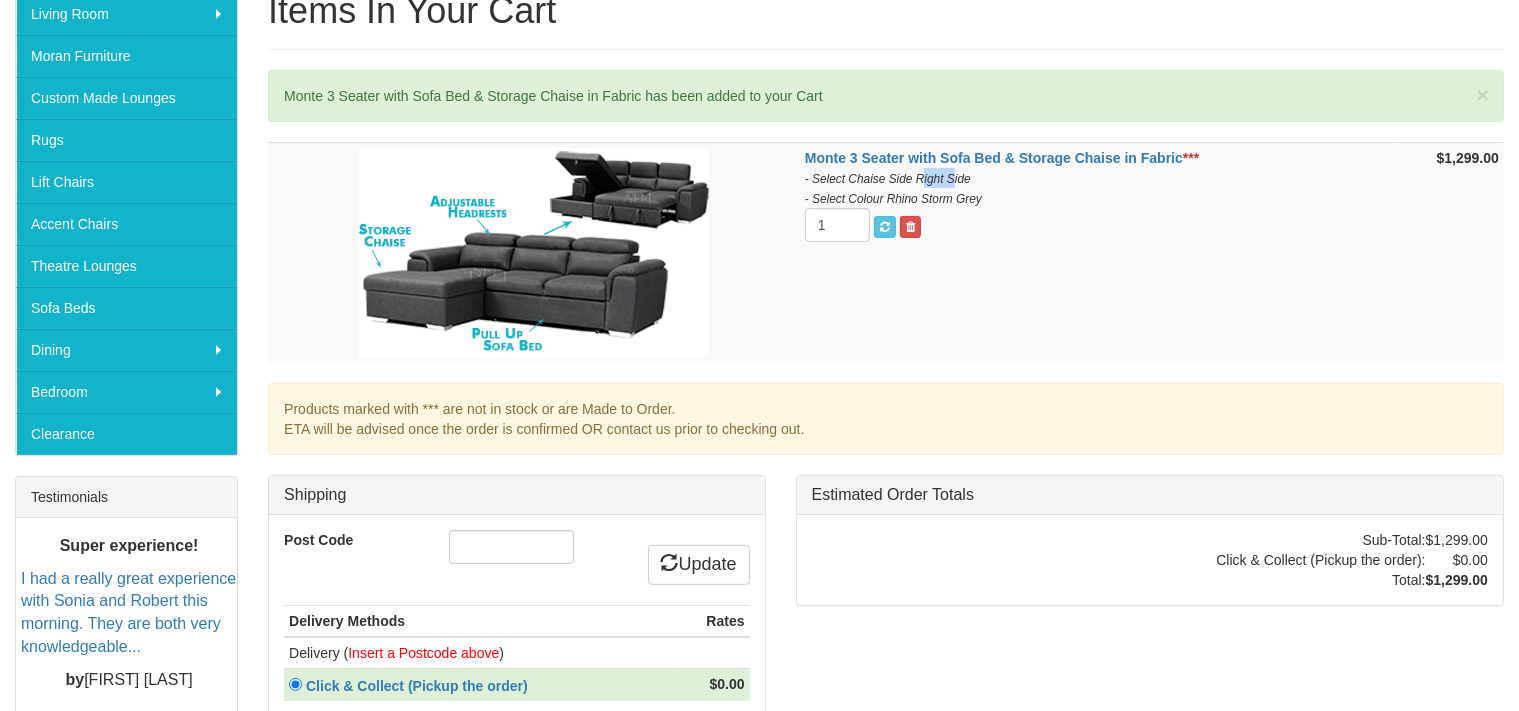 click on "Monte 3 Seater with Sofa Bed & Storage Chaise in Fabric ***  - Select Chaise Side Right Side  - Select Colour Rhino Storm Grey 1" at bounding box center [1098, 253] 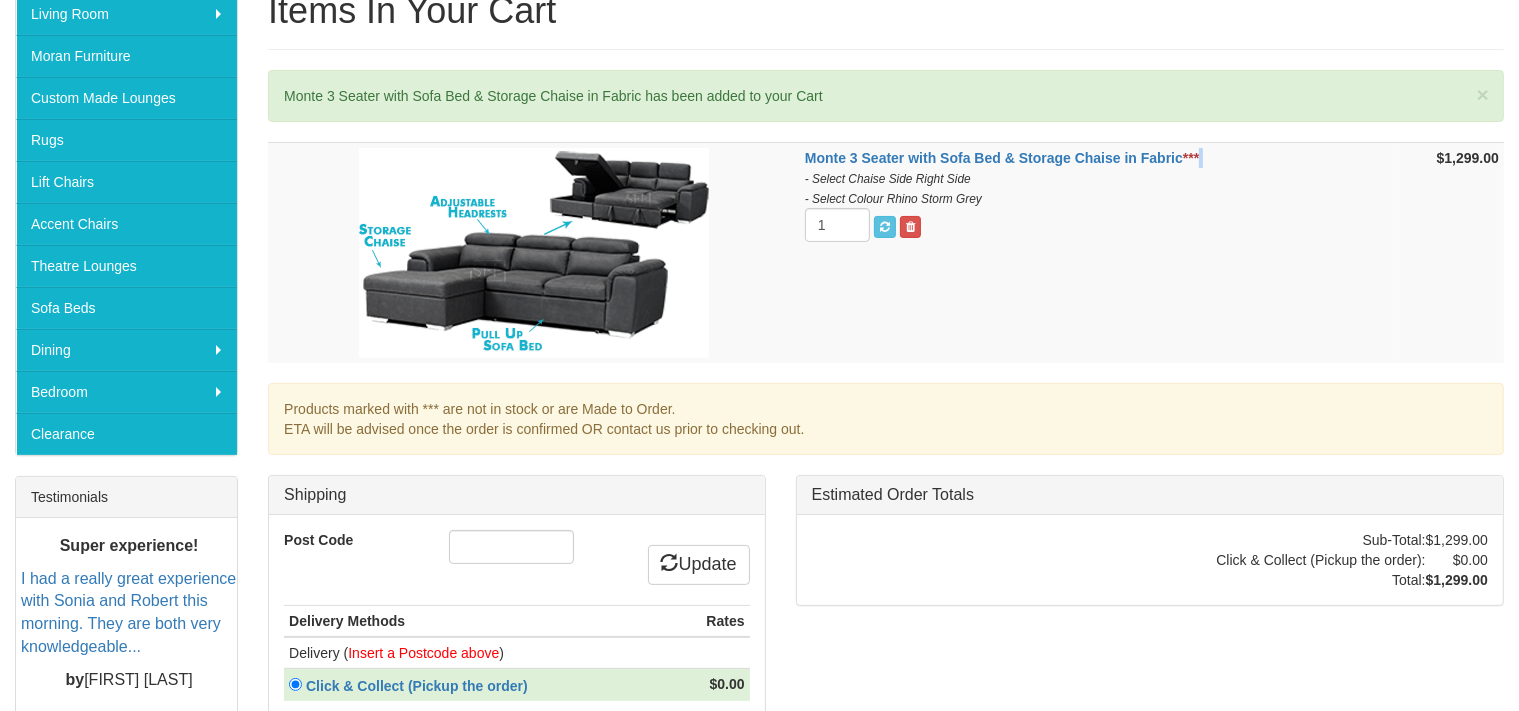 click on "Monte 3 Seater with Sofa Bed & Storage Chaise in Fabric ***  - Select Chaise Side Right Side  - Select Colour Rhino Storm Grey 1" at bounding box center [1098, 253] 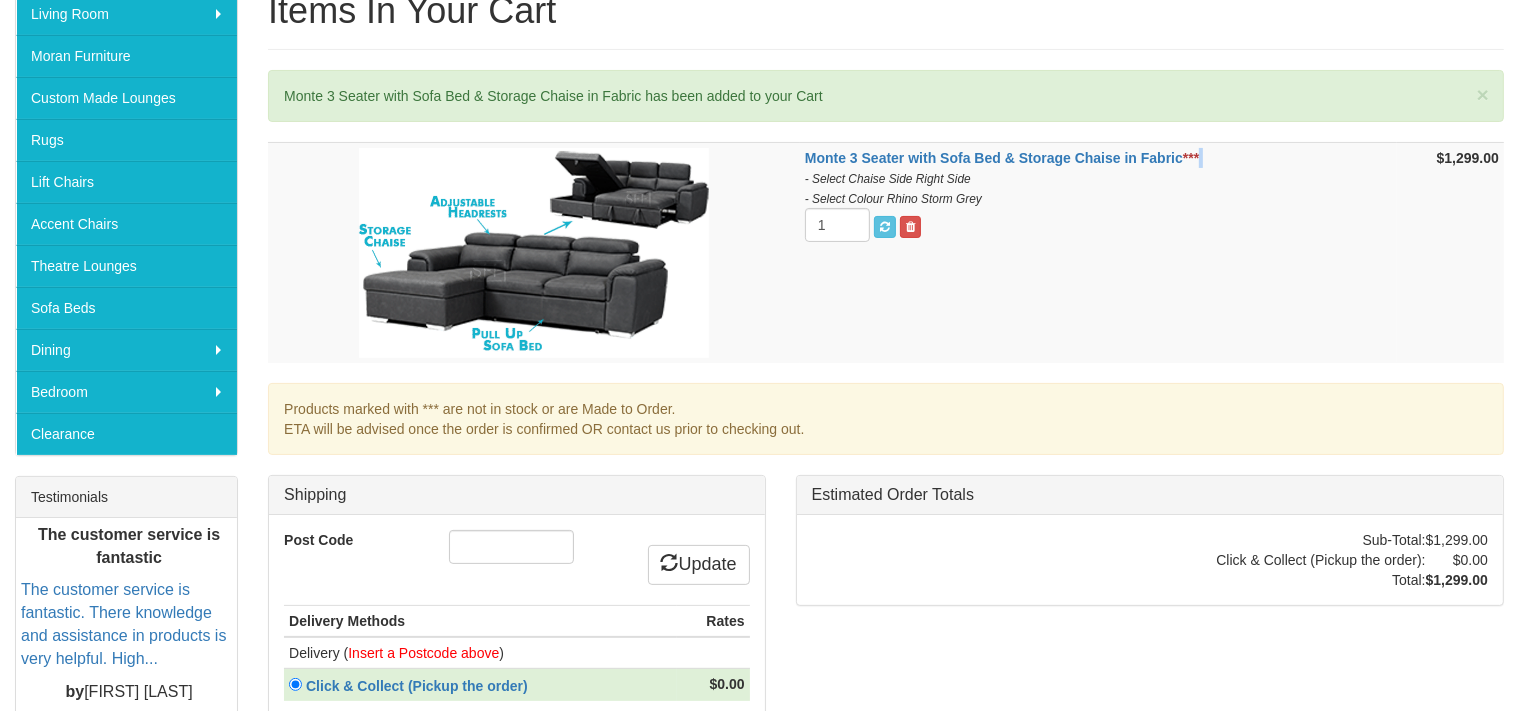 click on "Monte 3 Seater with Sofa Bed & Storage Chaise in Fabric ***  - Select Chaise Side Right Side  - Select Colour Rhino Storm Grey 1" at bounding box center (1098, 253) 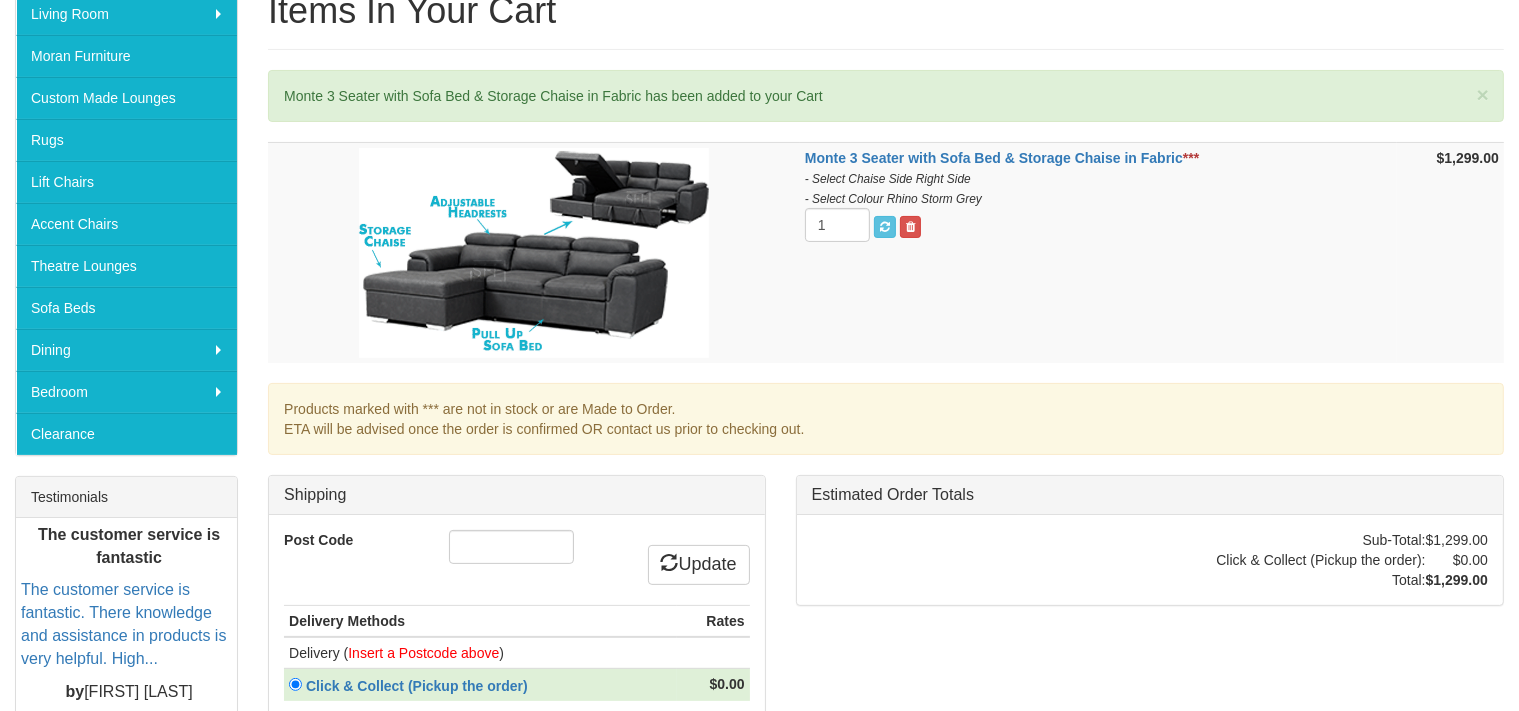 scroll, scrollTop: 872, scrollLeft: 0, axis: vertical 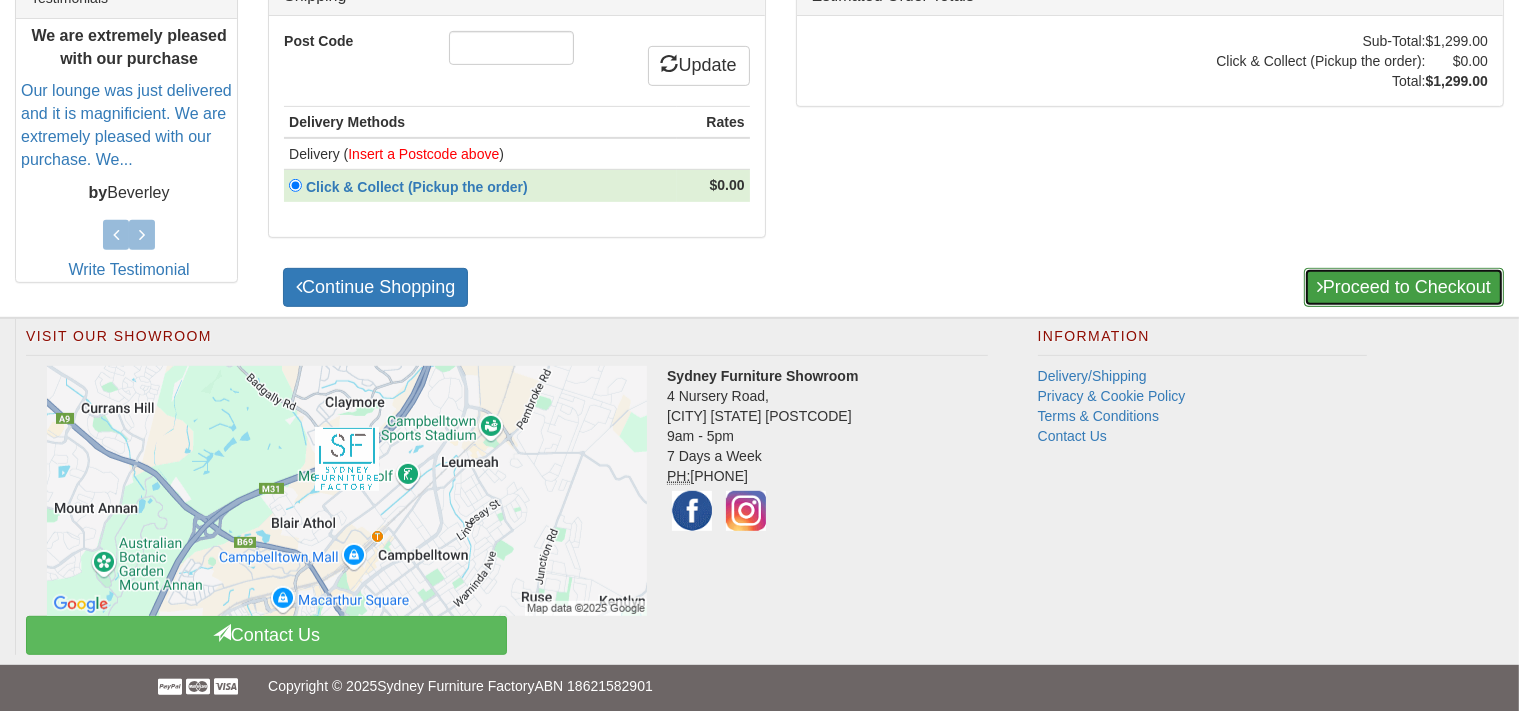 click on "Proceed to Checkout" at bounding box center (1404, 288) 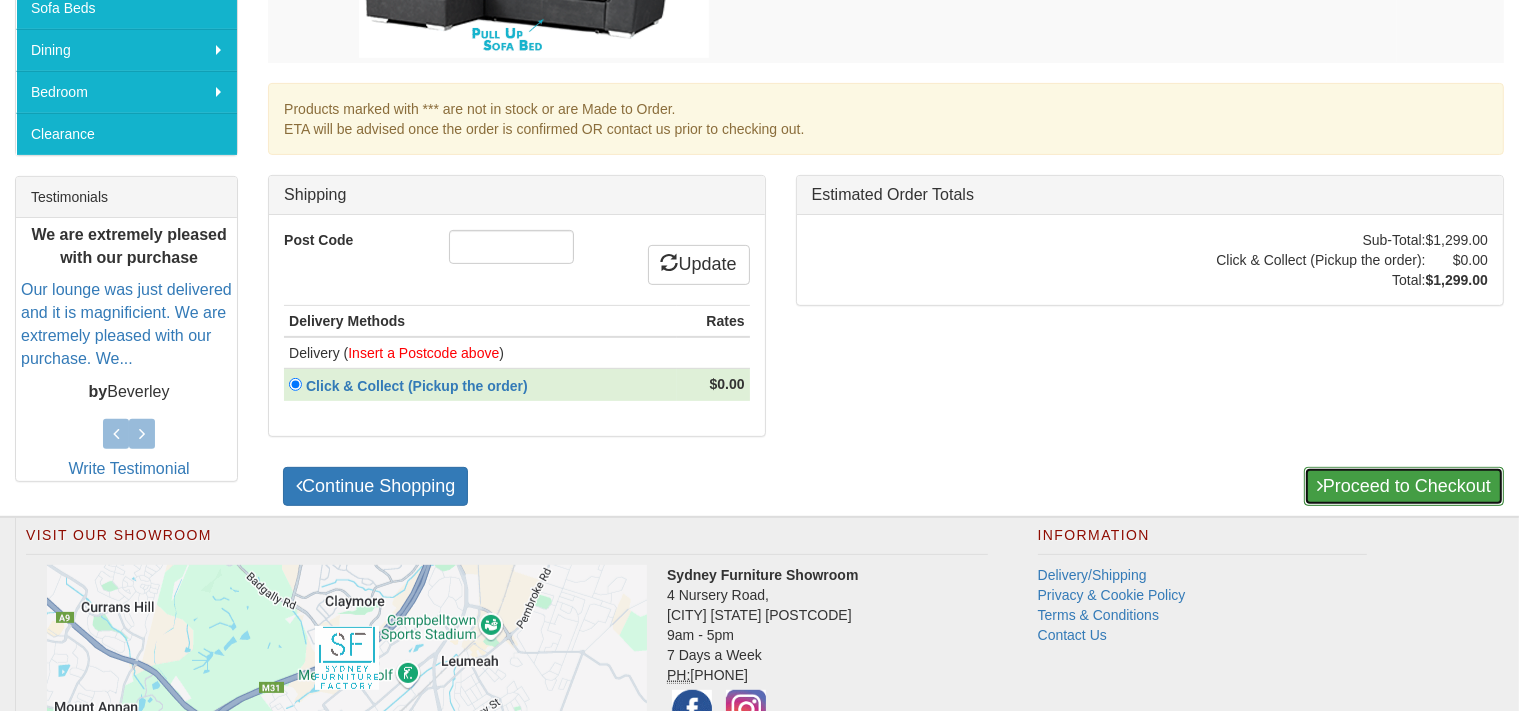 scroll, scrollTop: 498, scrollLeft: 0, axis: vertical 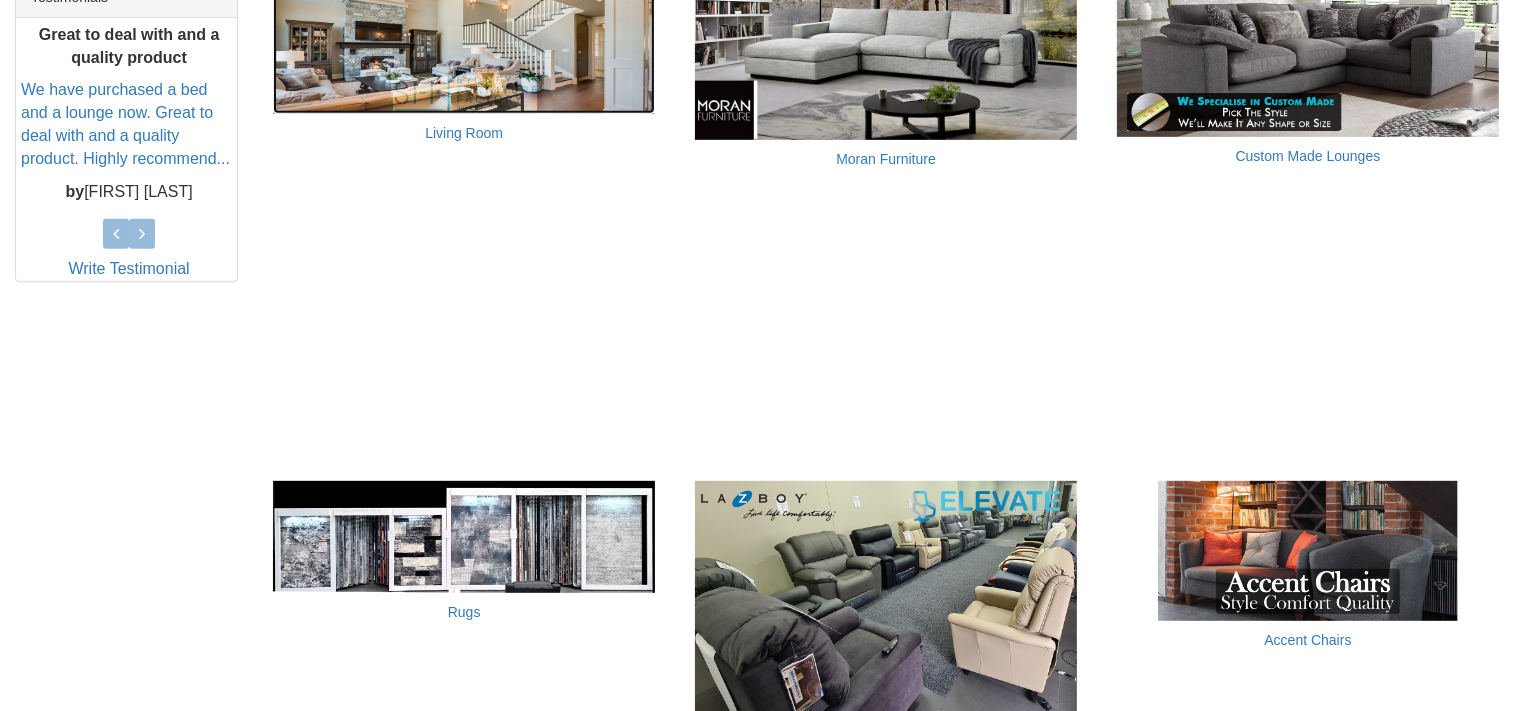 click at bounding box center [464, 30] 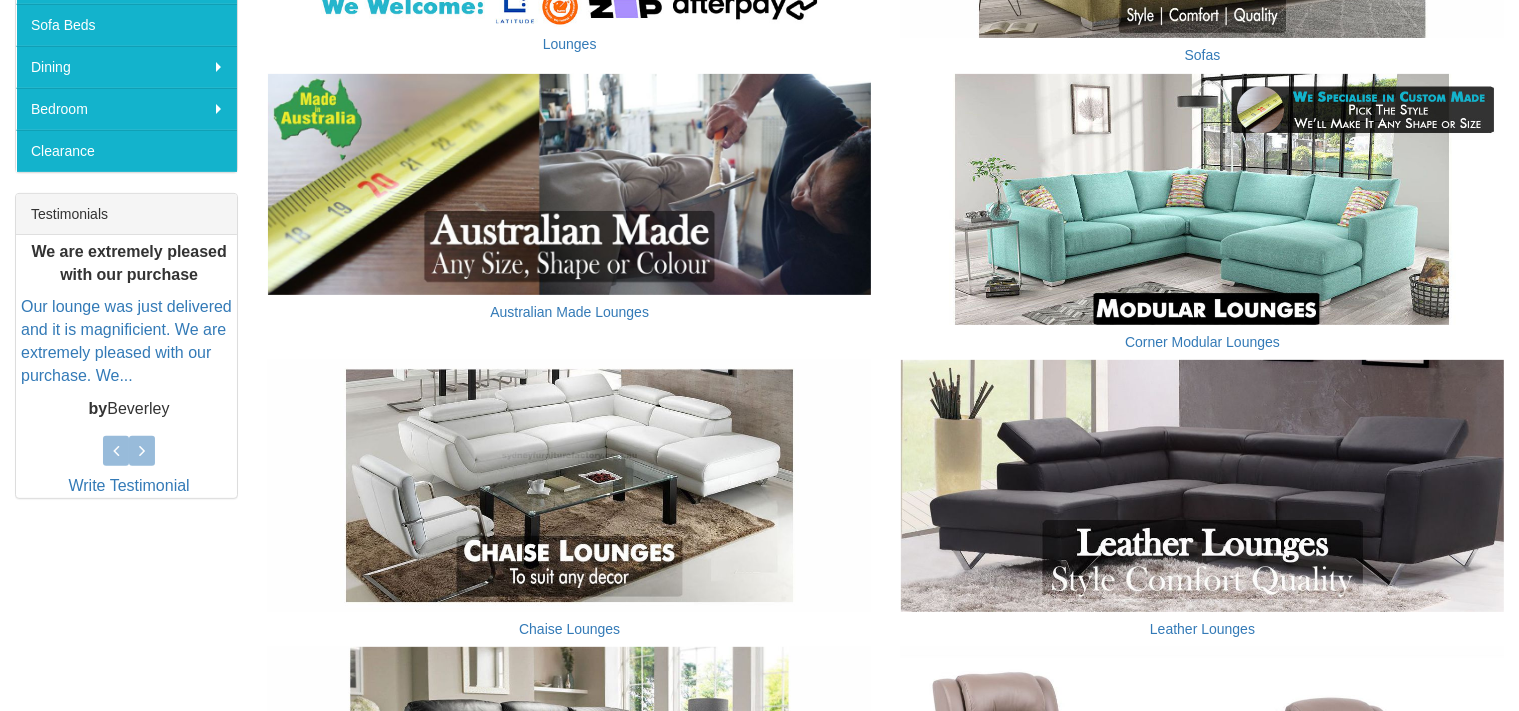 scroll, scrollTop: 748, scrollLeft: 0, axis: vertical 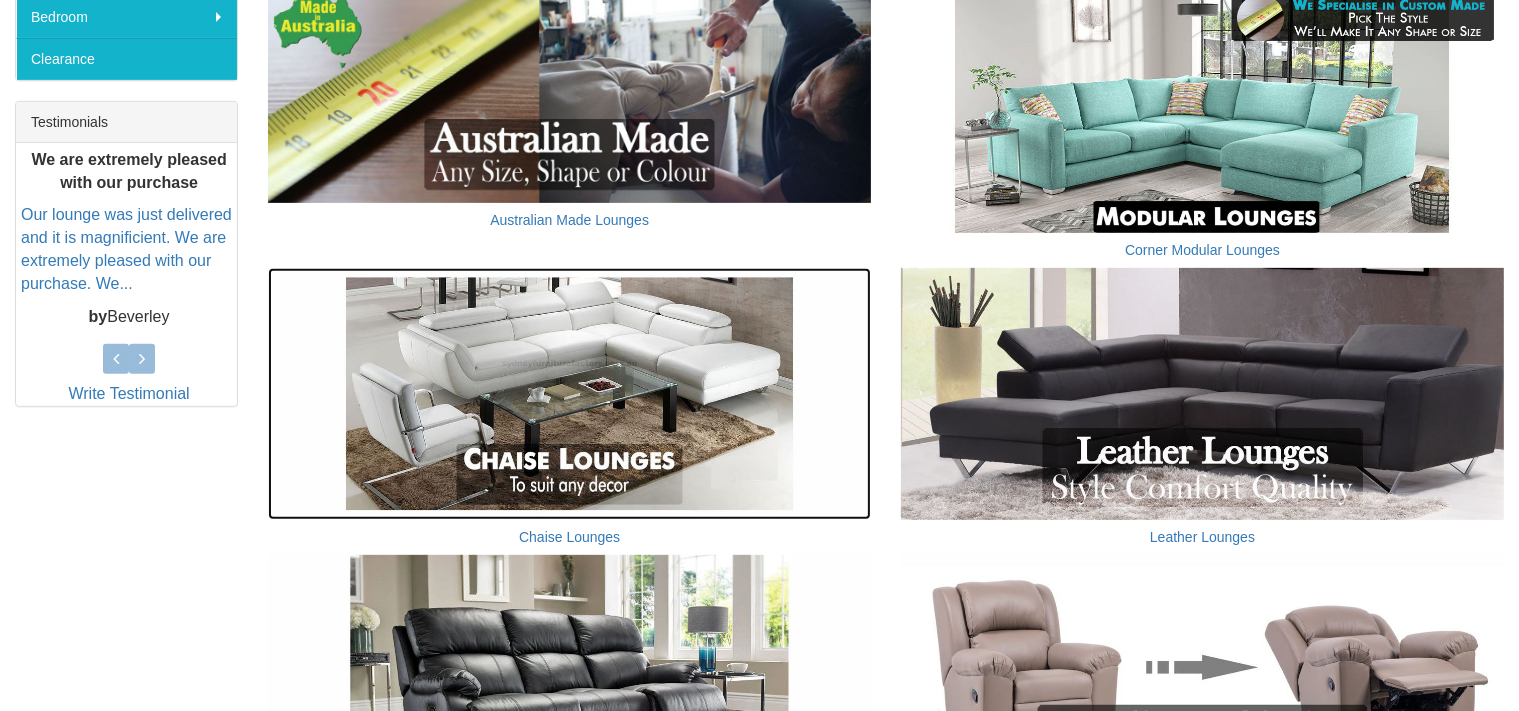 click at bounding box center (569, 393) 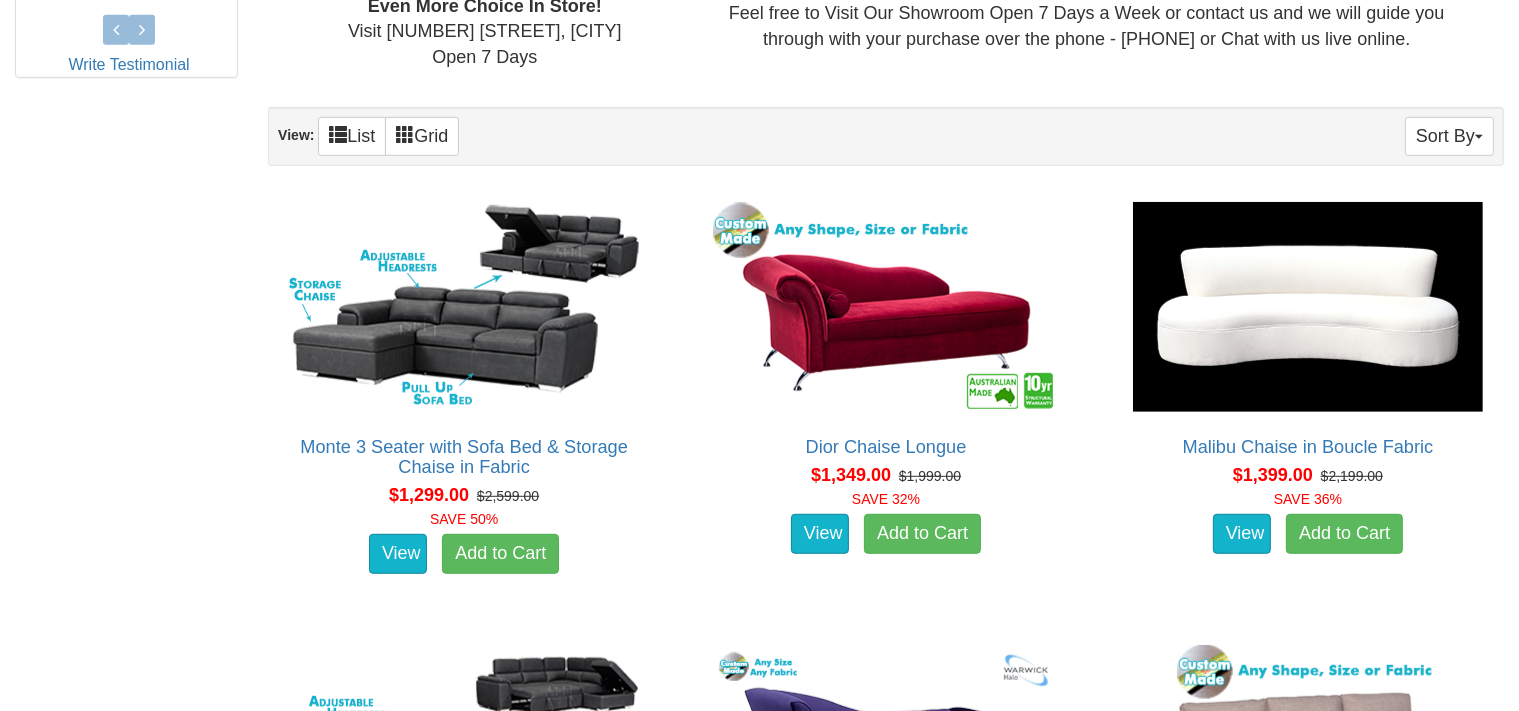 scroll, scrollTop: 1123, scrollLeft: 0, axis: vertical 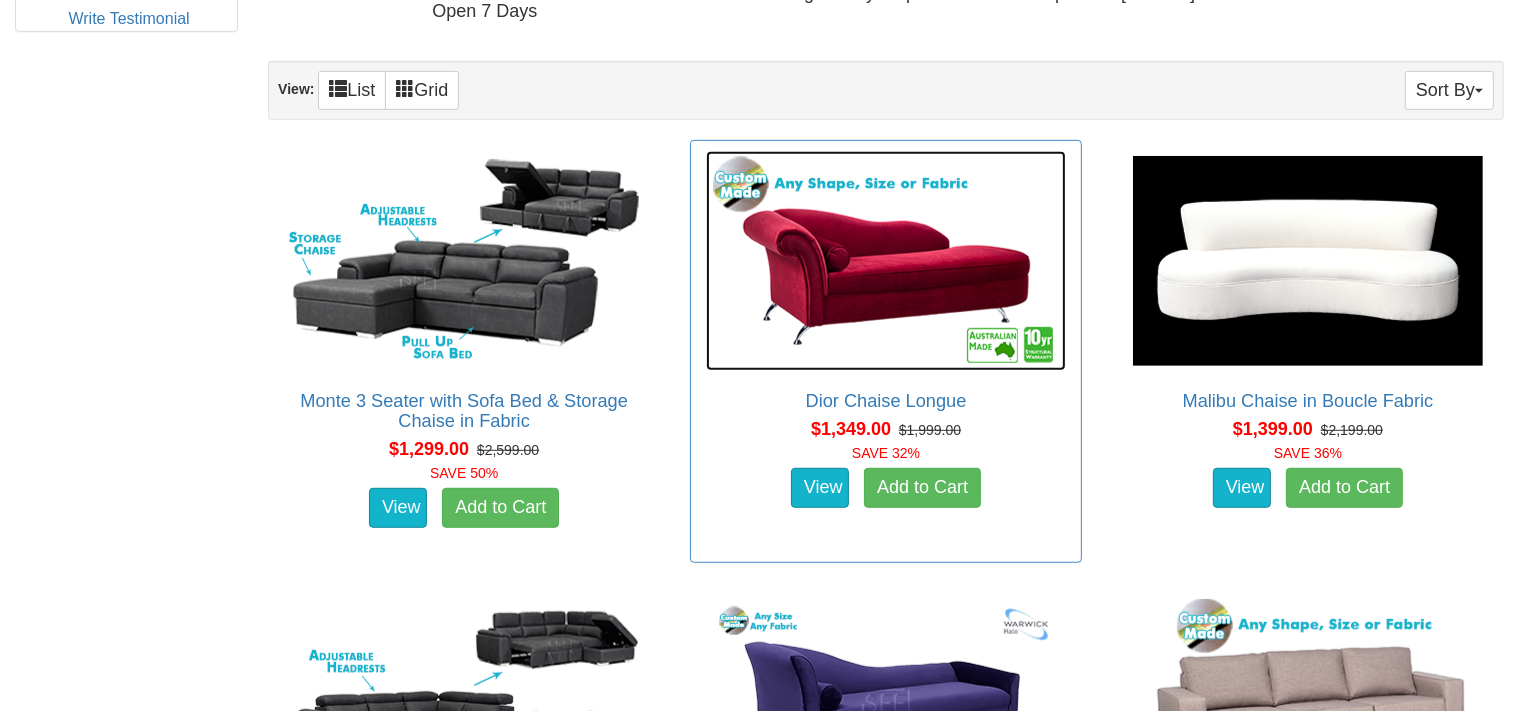 click at bounding box center [886, 261] 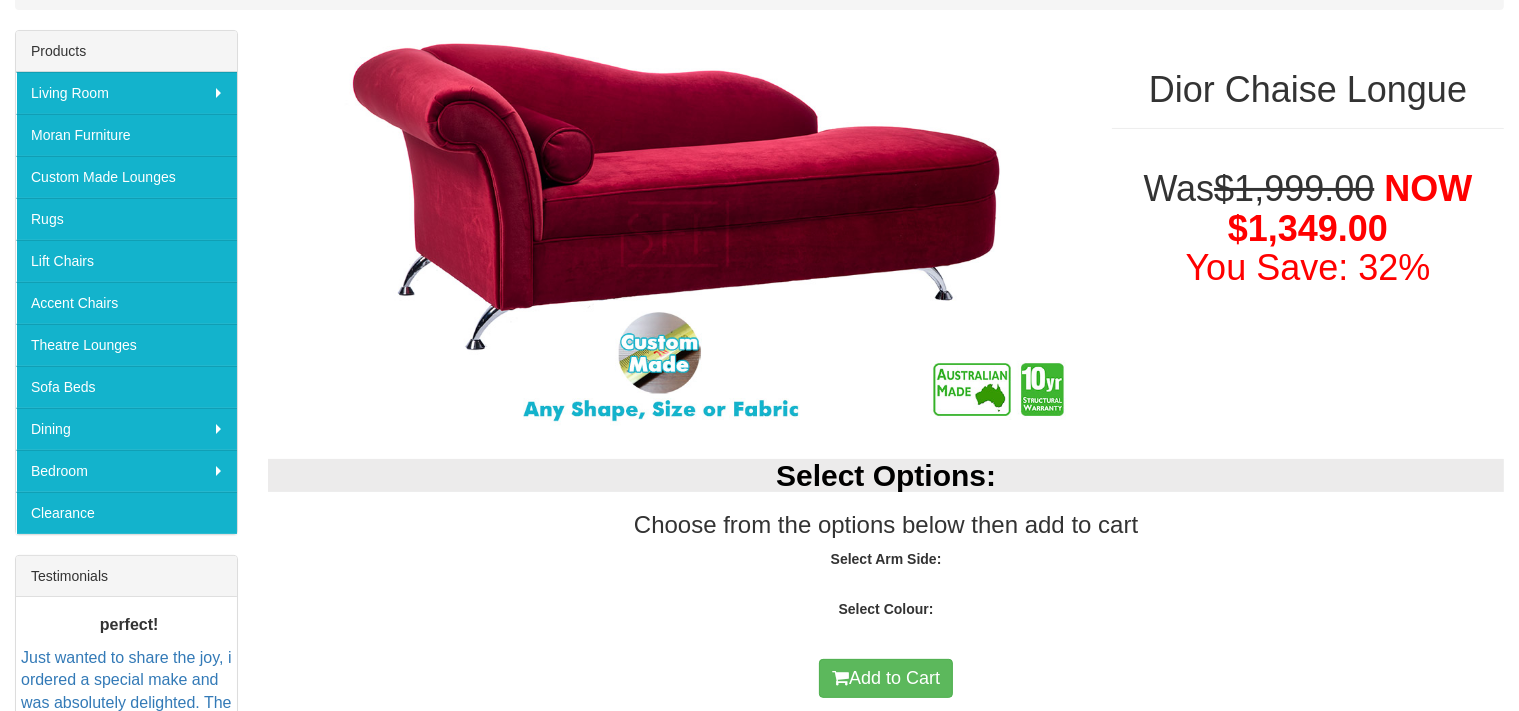 scroll, scrollTop: 374, scrollLeft: 0, axis: vertical 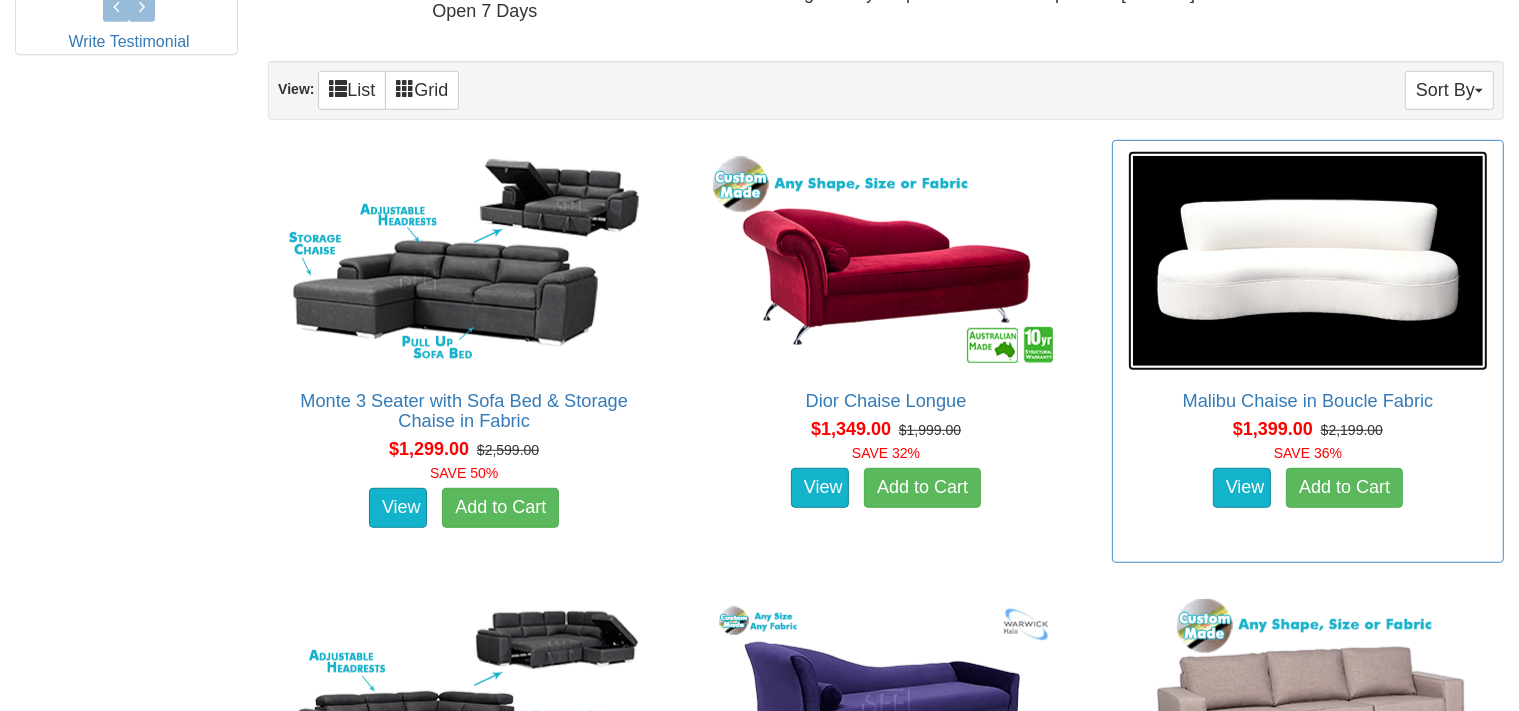click at bounding box center [1308, 261] 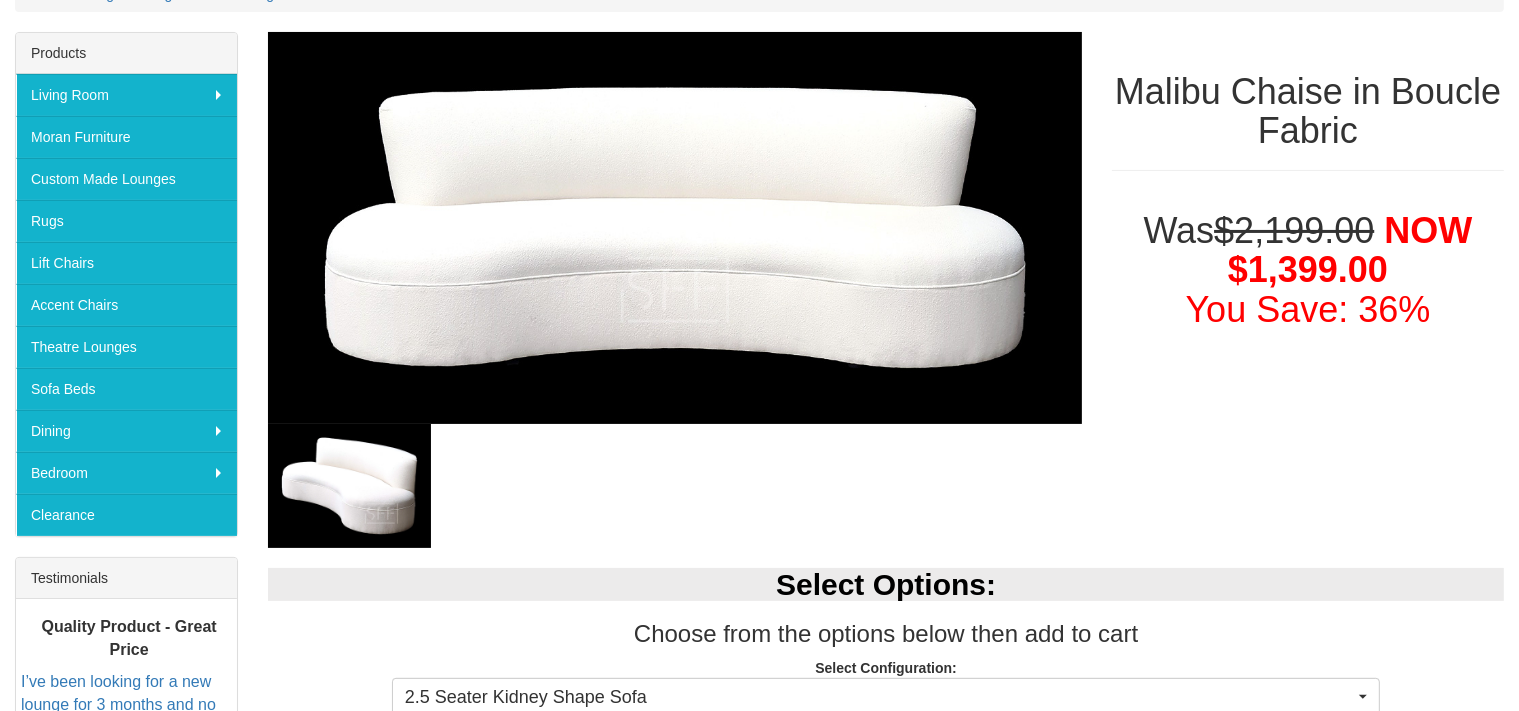 scroll, scrollTop: 249, scrollLeft: 0, axis: vertical 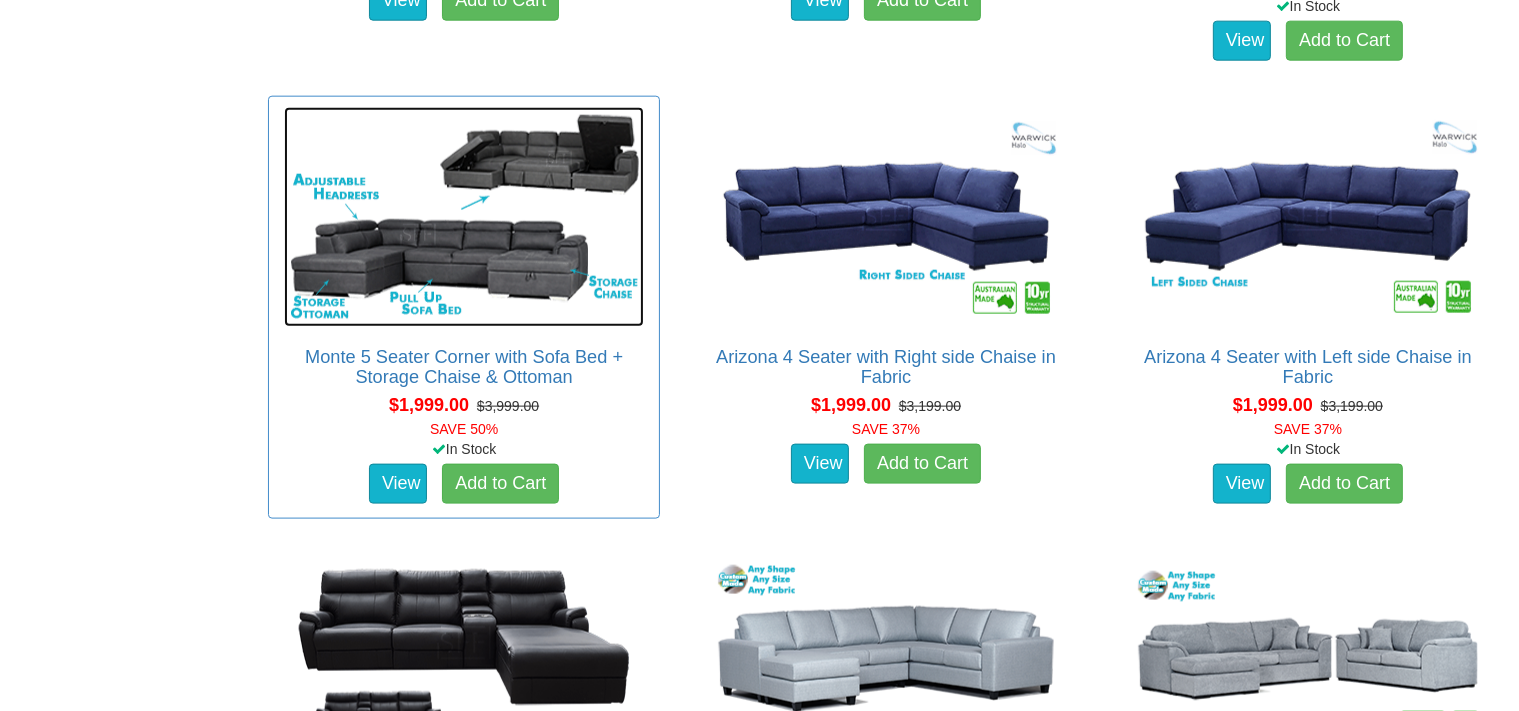 click at bounding box center (464, 217) 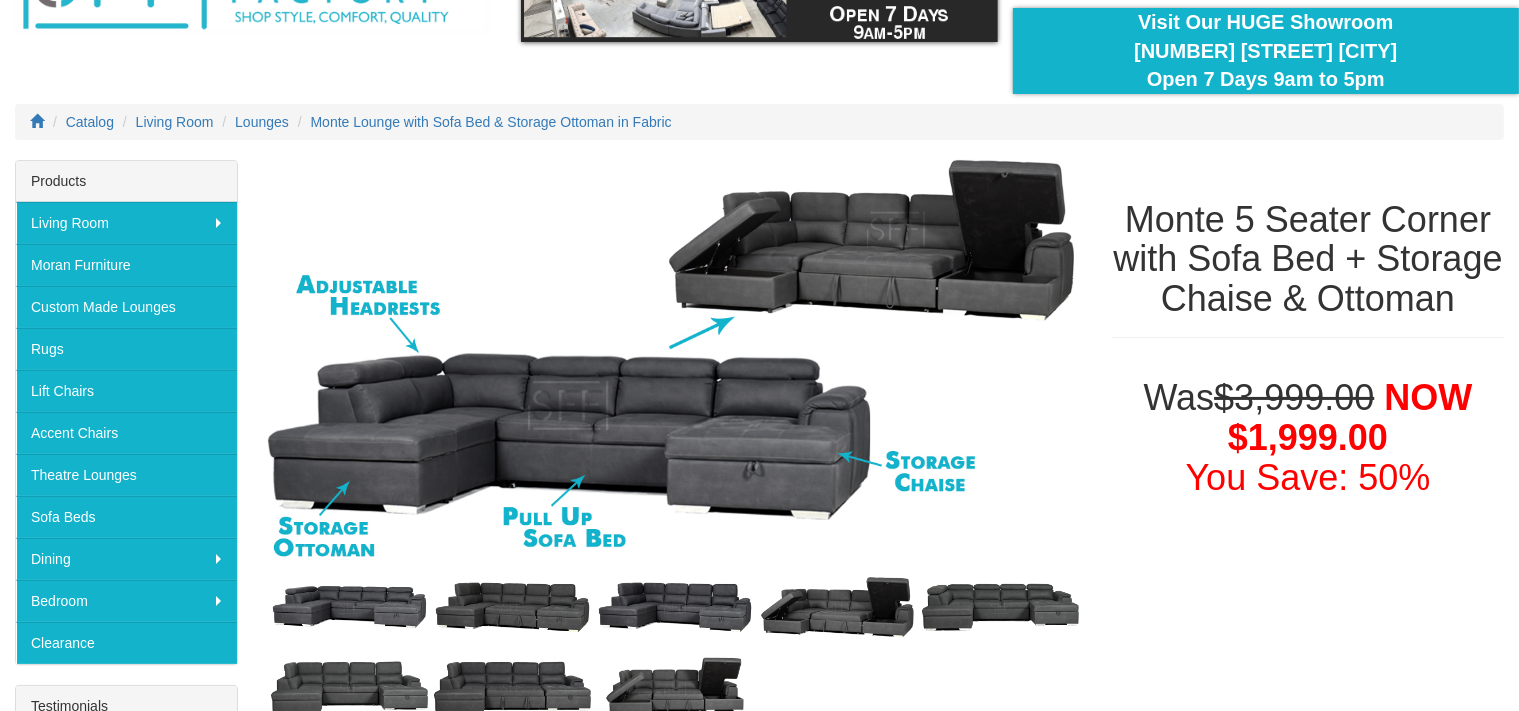 scroll, scrollTop: 124, scrollLeft: 0, axis: vertical 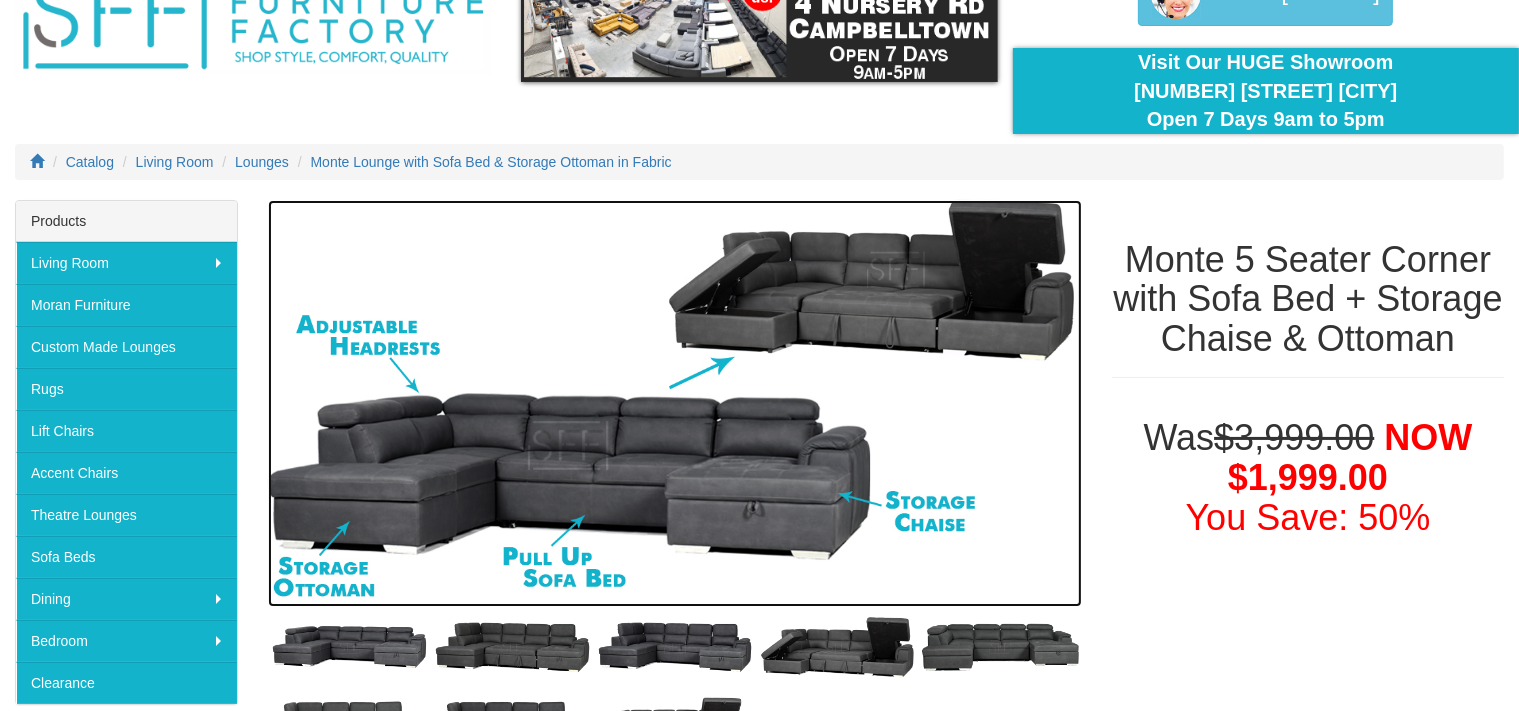 click at bounding box center (675, 403) 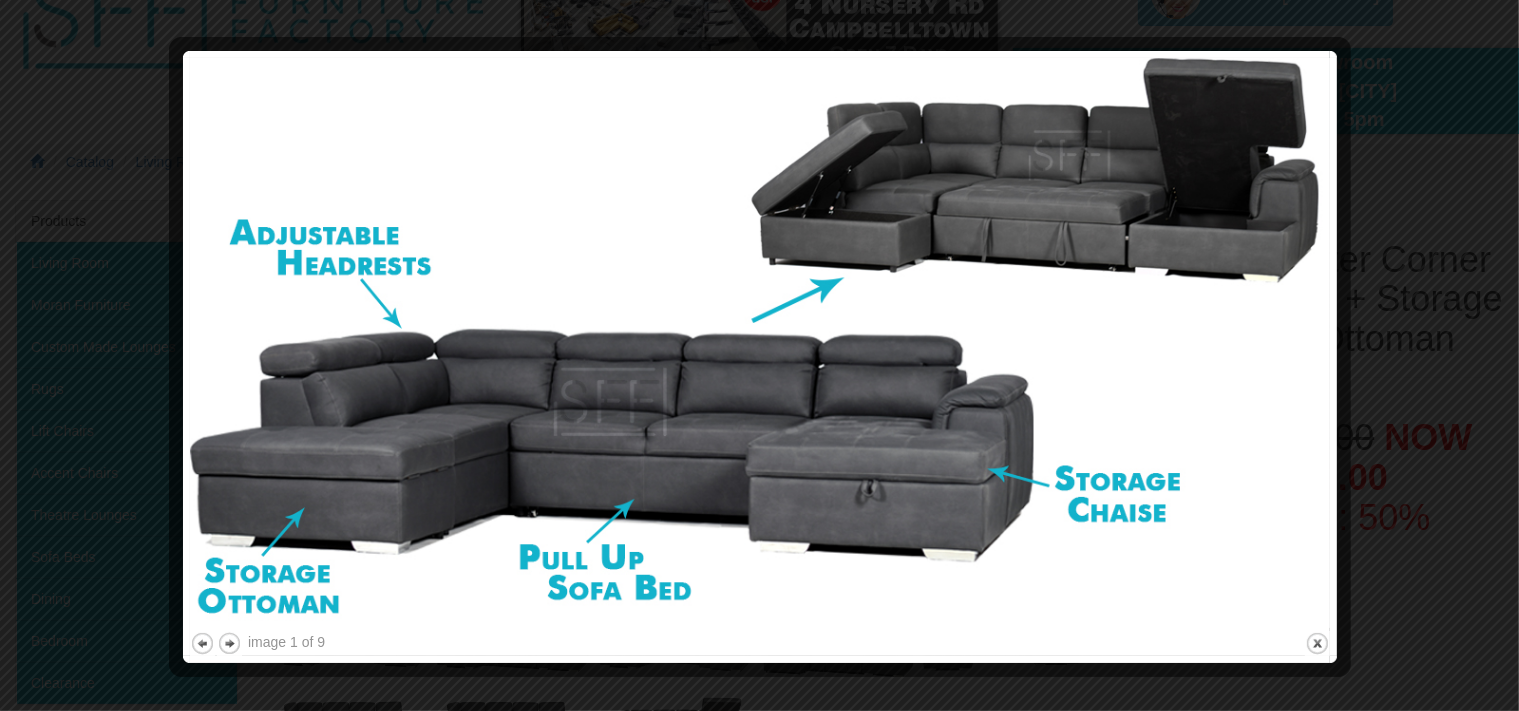 click at bounding box center [759, 355] 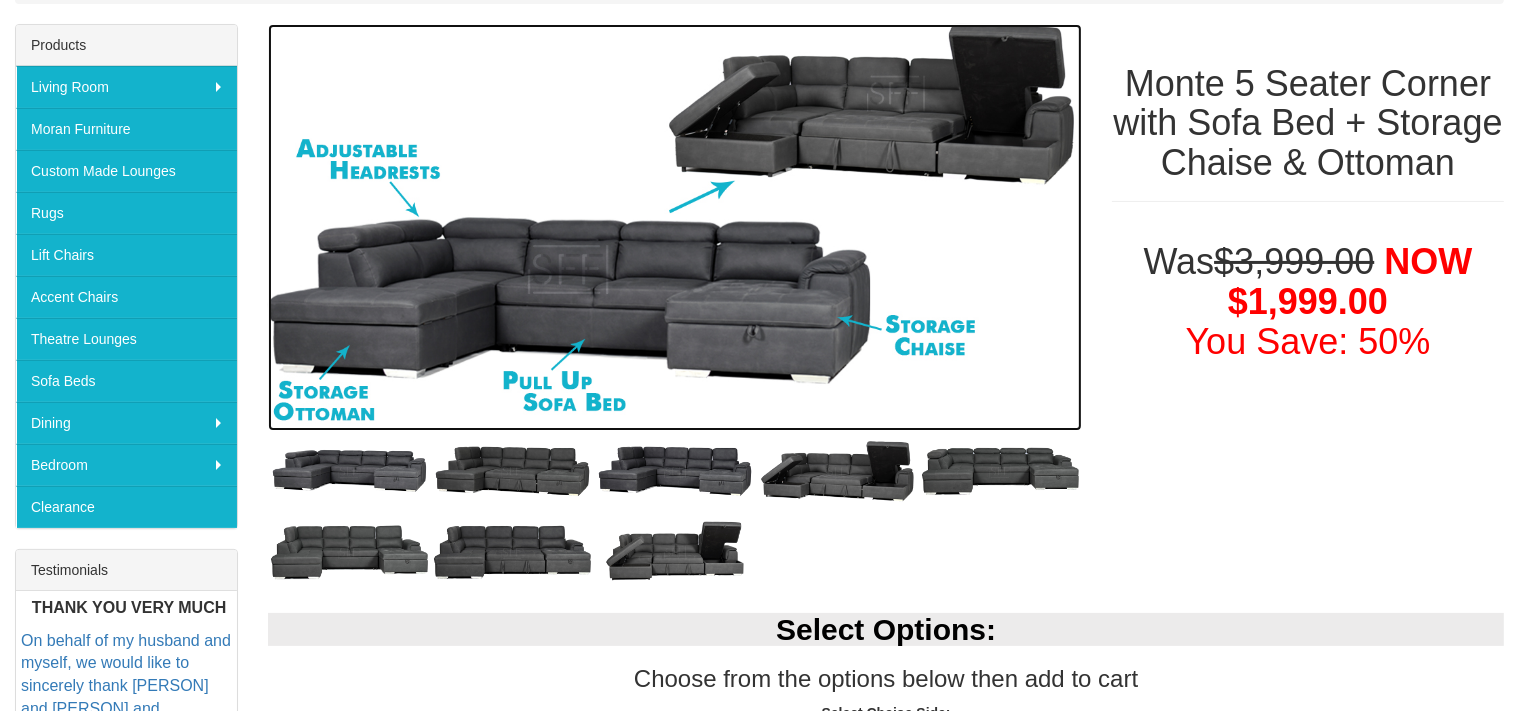 scroll, scrollTop: 374, scrollLeft: 0, axis: vertical 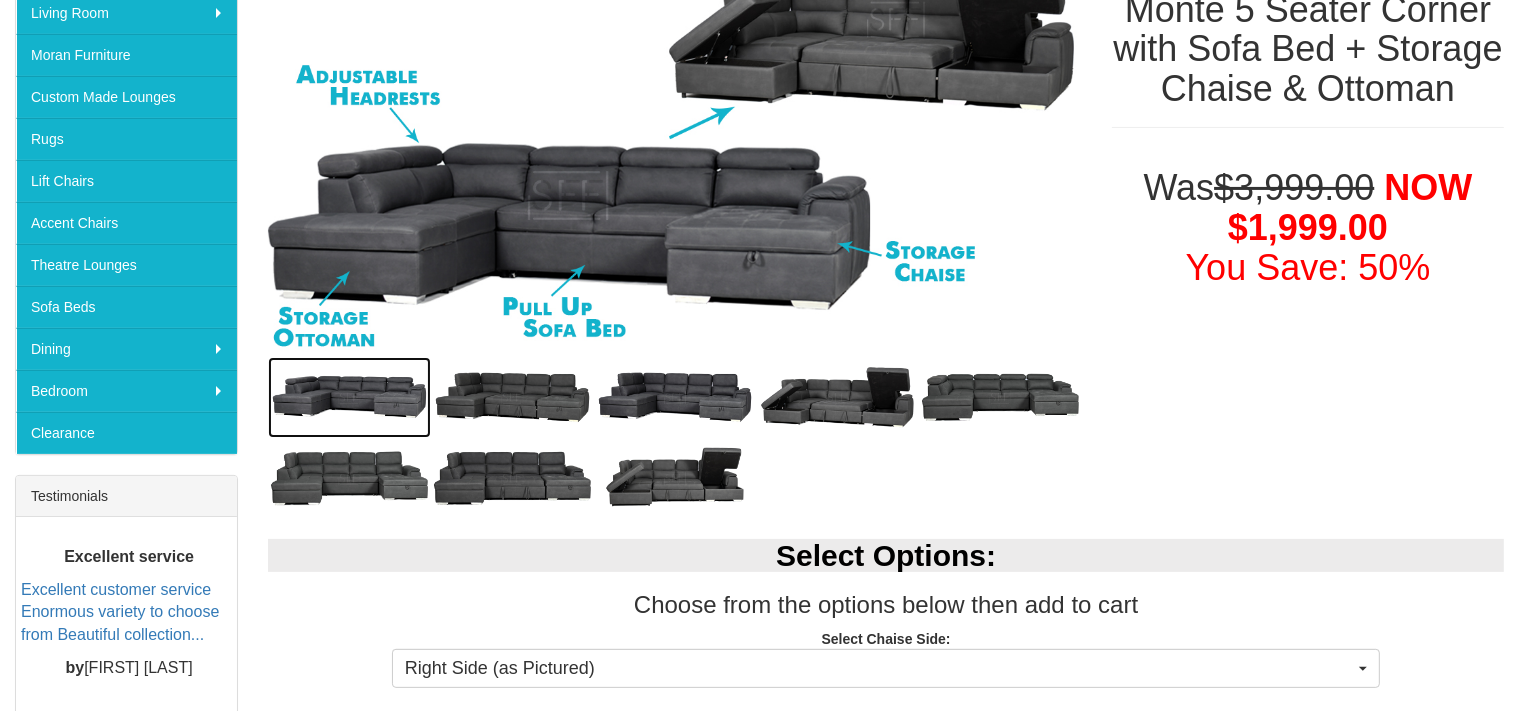 click at bounding box center (349, 397) 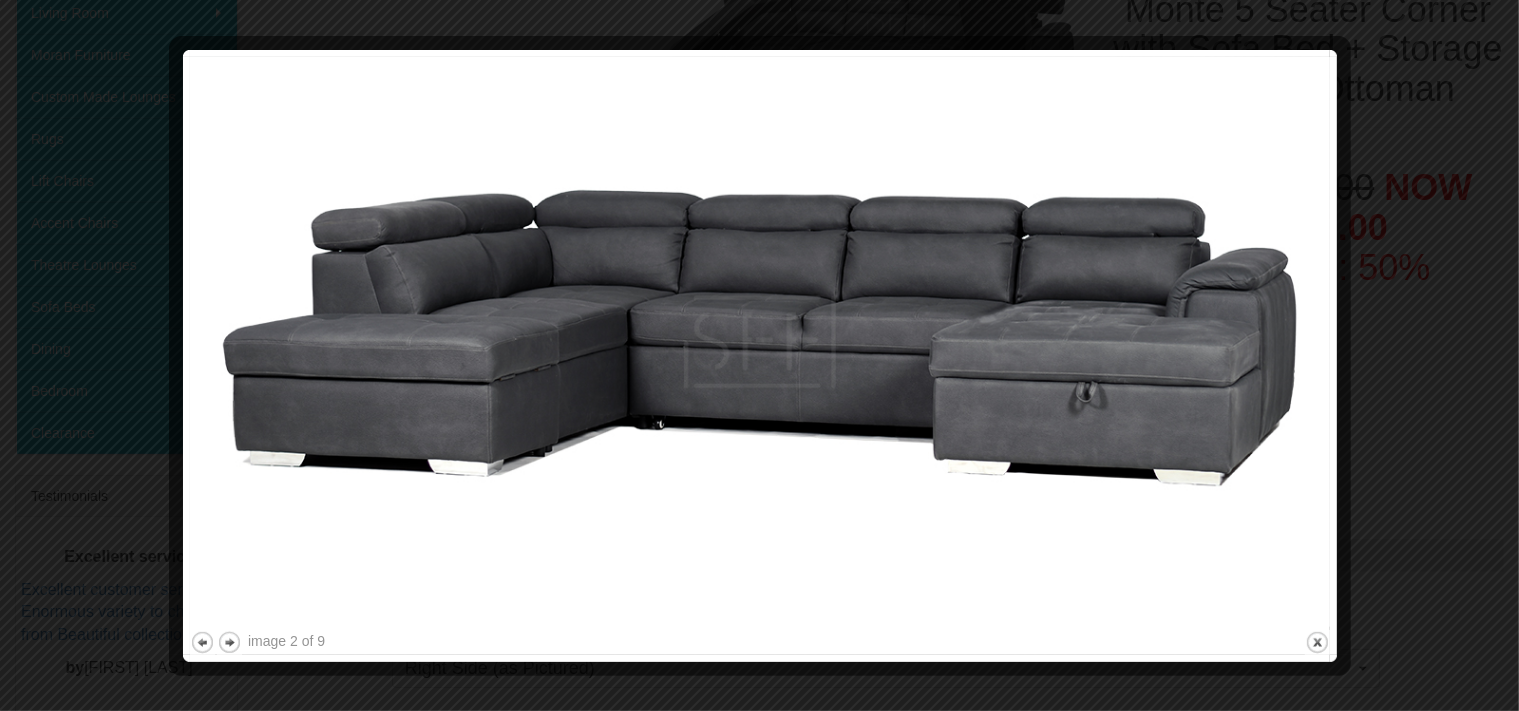 click at bounding box center (759, 355) 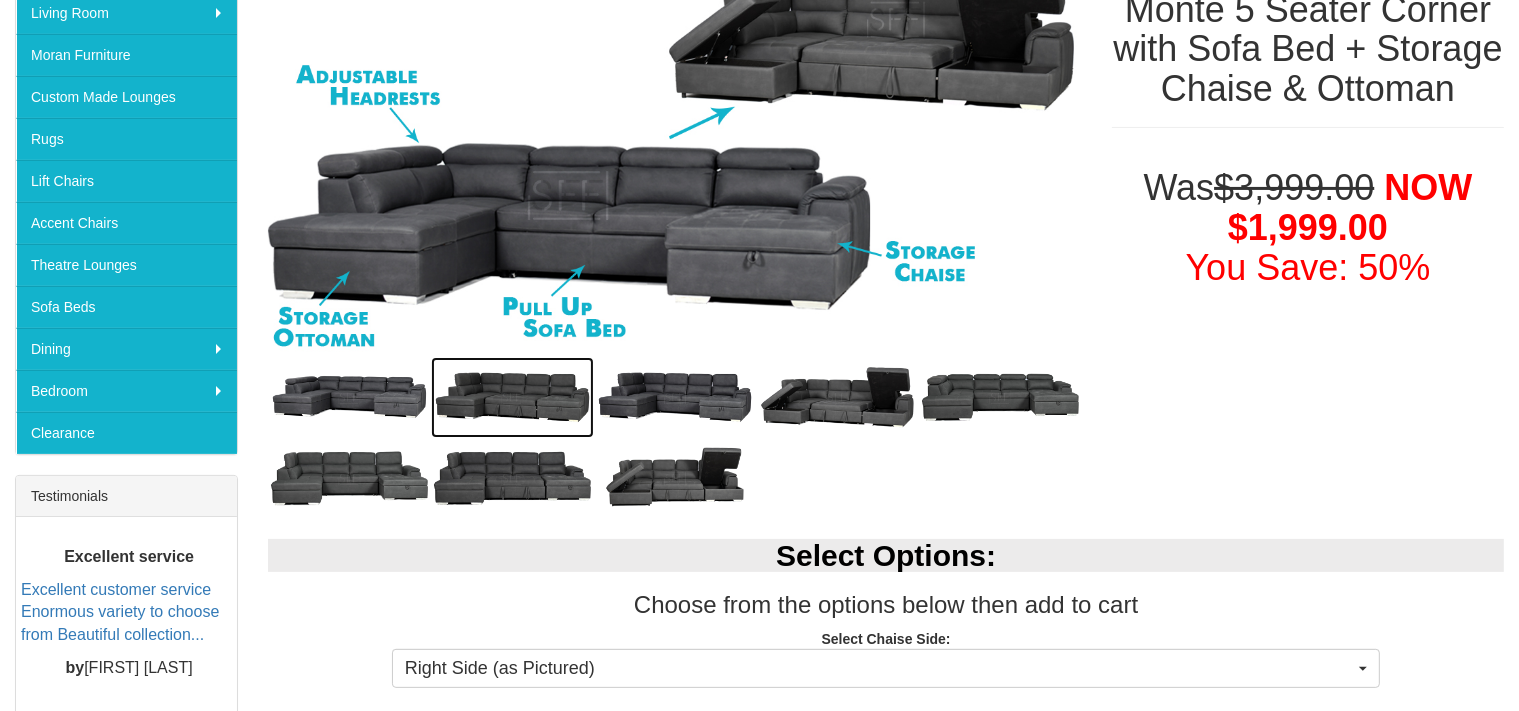 click at bounding box center (512, 397) 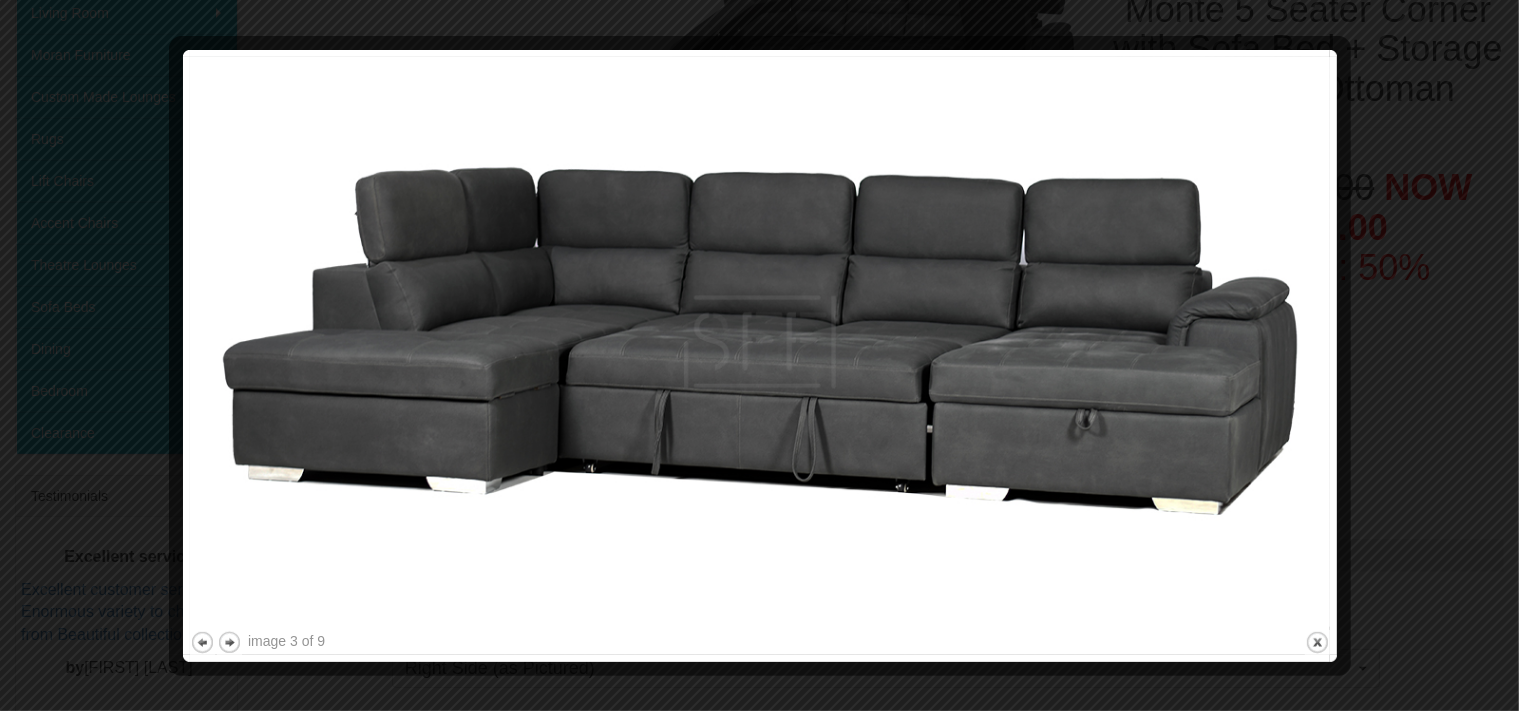 click at bounding box center (759, 355) 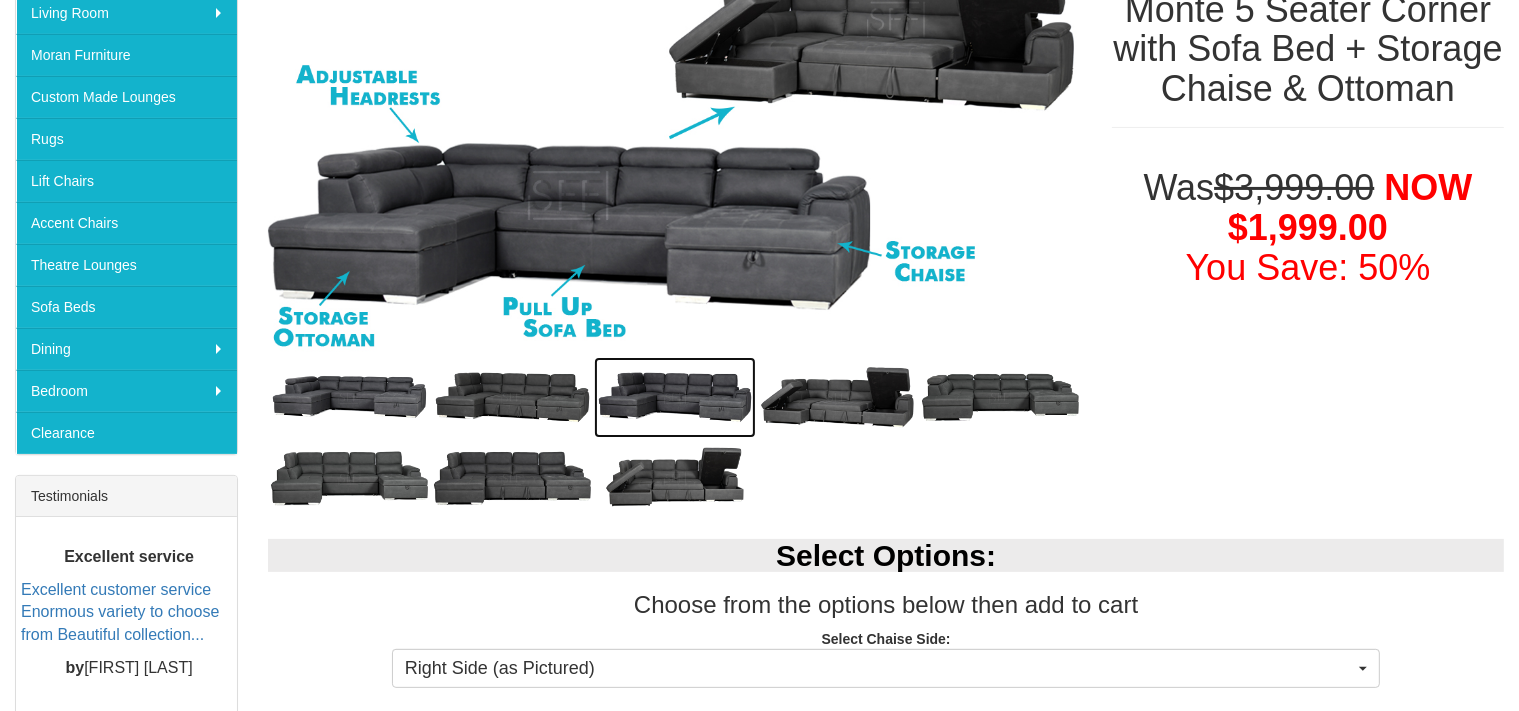 click at bounding box center [675, 397] 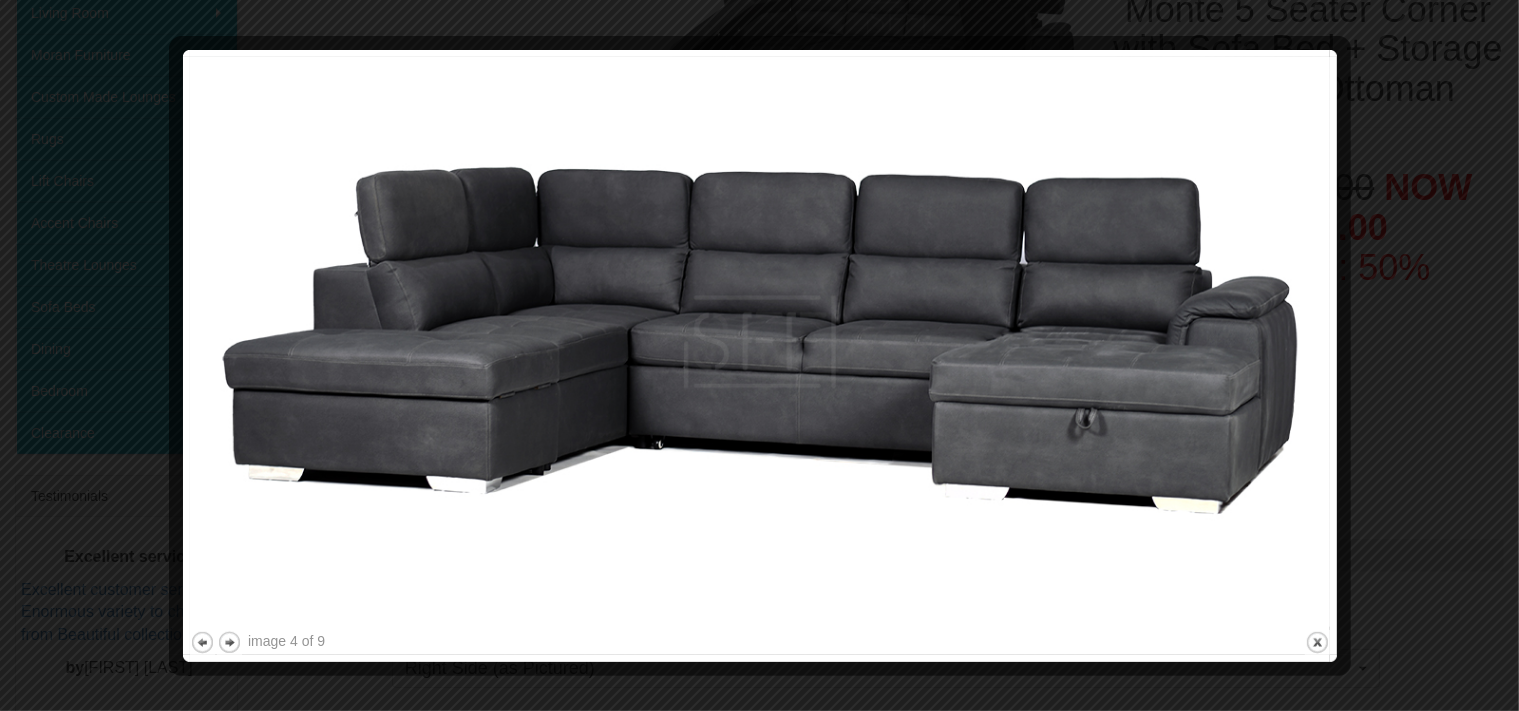 click at bounding box center [759, 355] 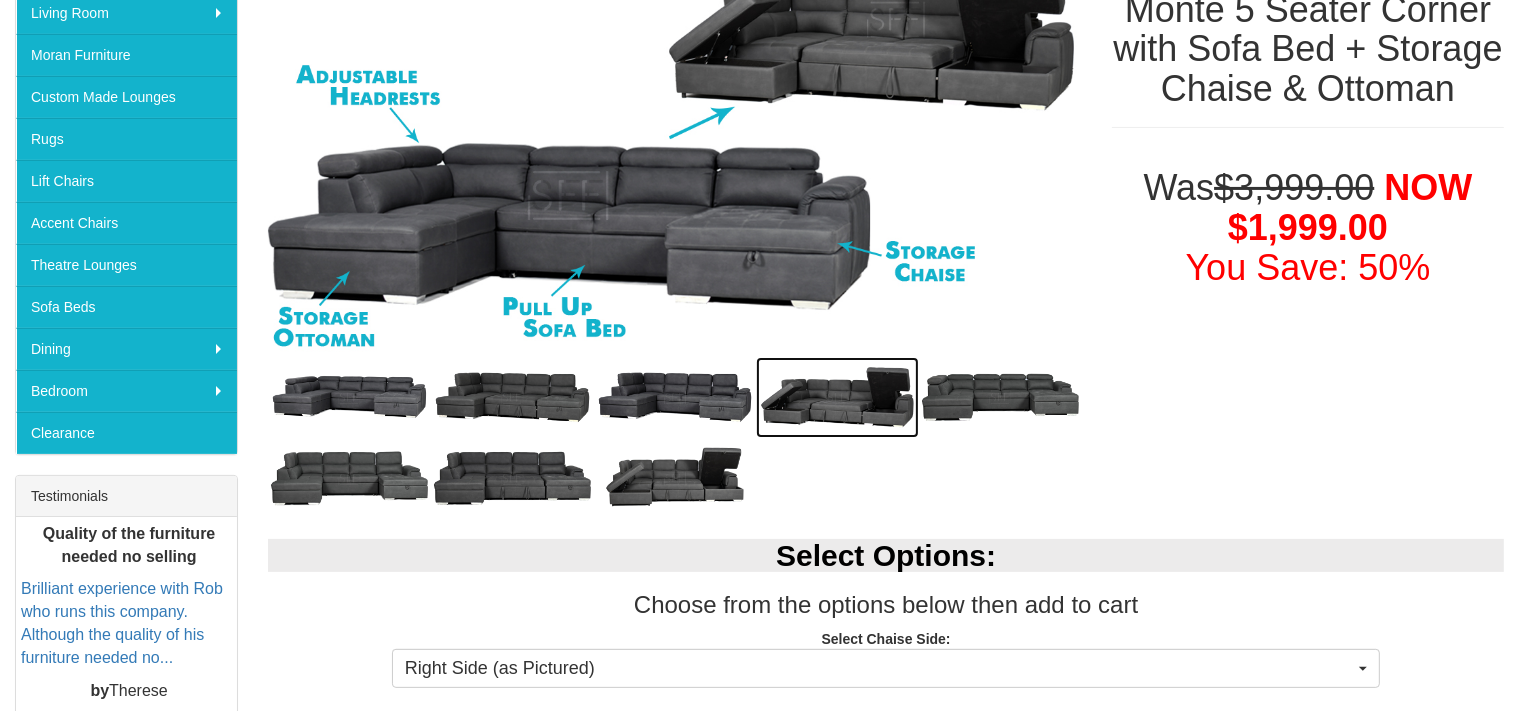 click at bounding box center (837, 397) 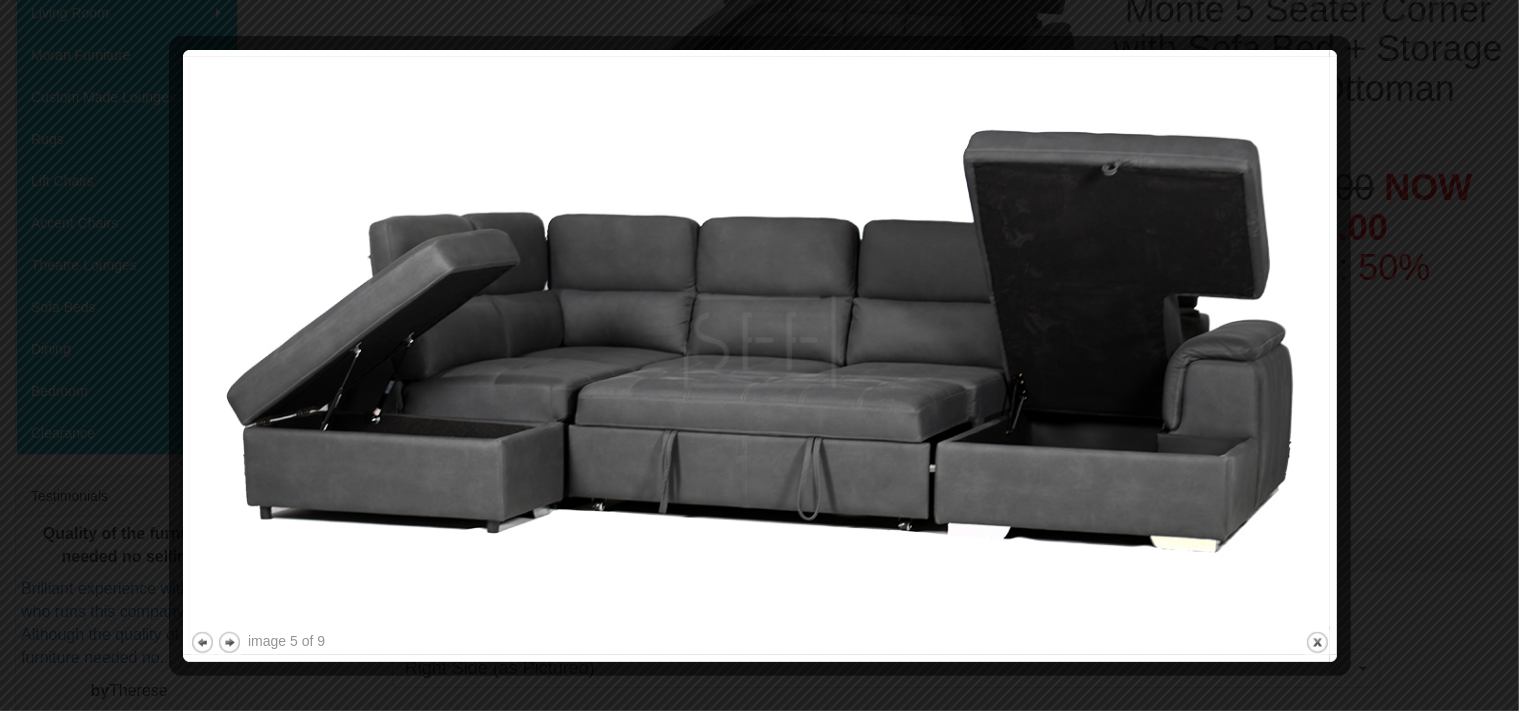 drag, startPoint x: 1382, startPoint y: 263, endPoint x: 1338, endPoint y: 265, distance: 44.04543 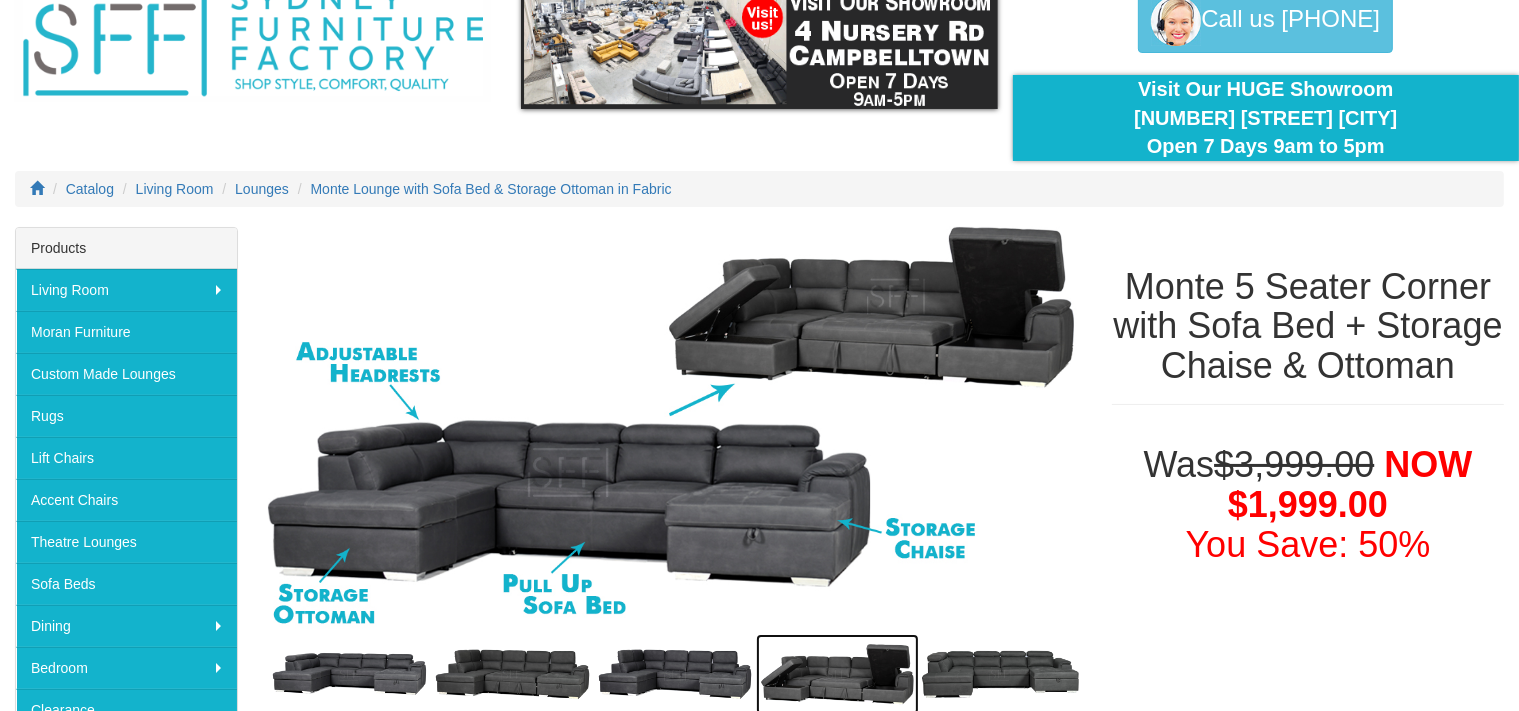 scroll, scrollTop: 0, scrollLeft: 0, axis: both 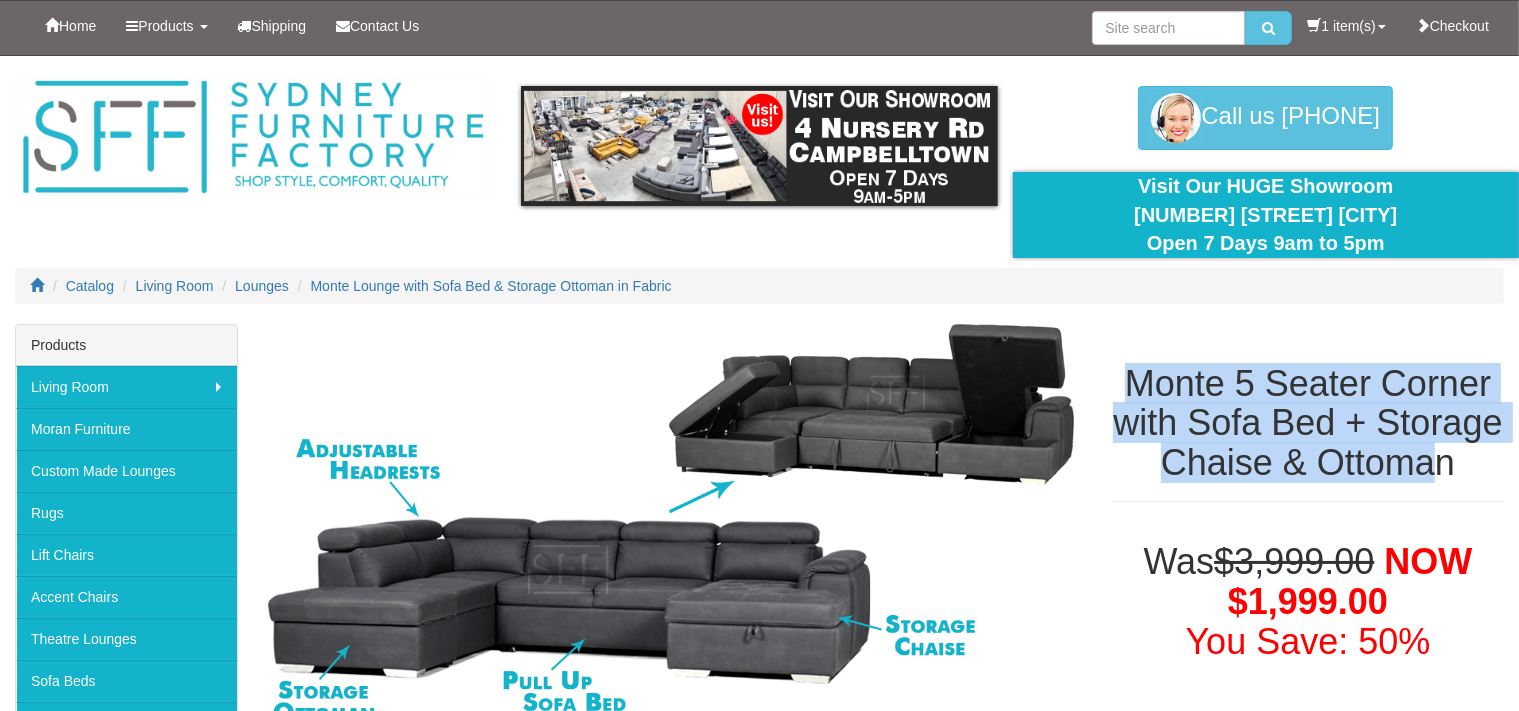 drag, startPoint x: 1138, startPoint y: 381, endPoint x: 1438, endPoint y: 459, distance: 309.97418 